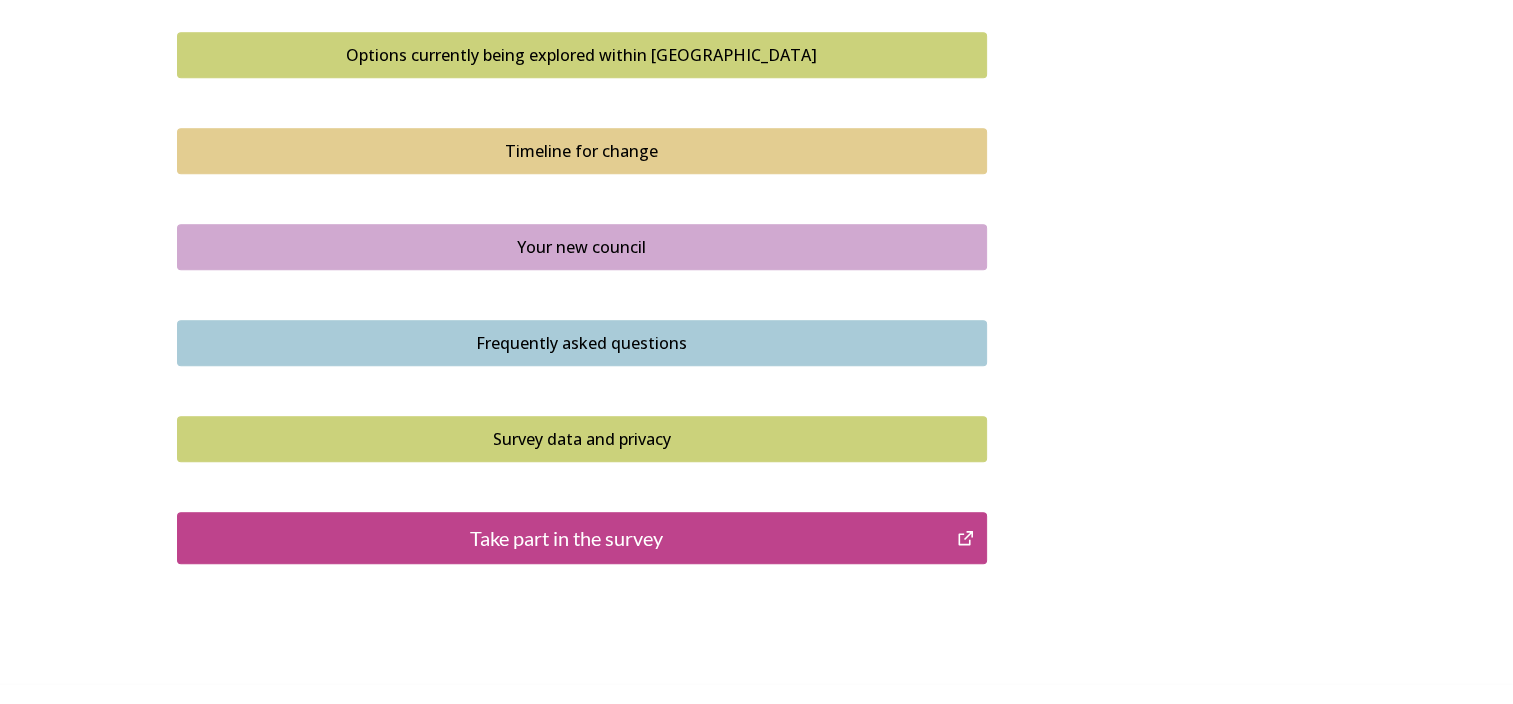 scroll, scrollTop: 1400, scrollLeft: 0, axis: vertical 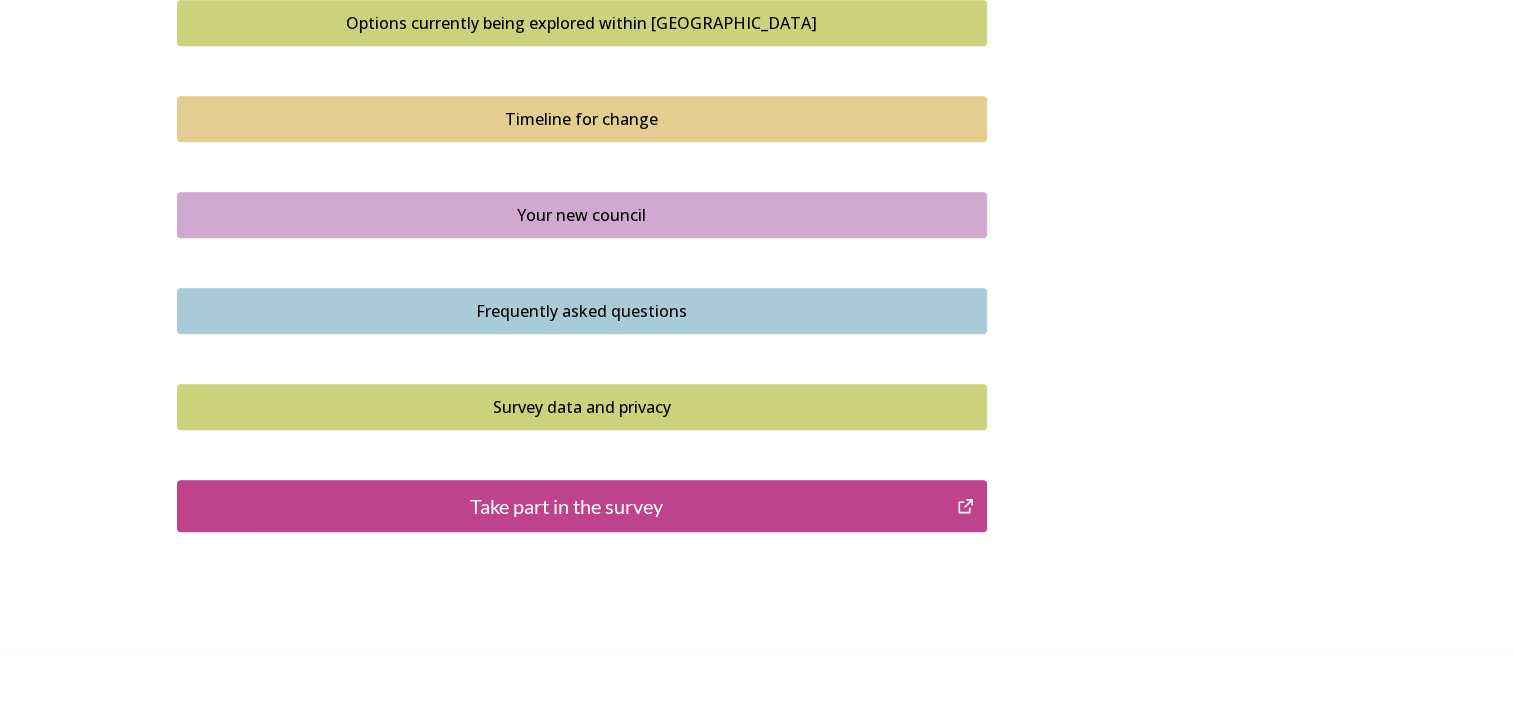 click on "Take part in the survey" at bounding box center [567, 506] 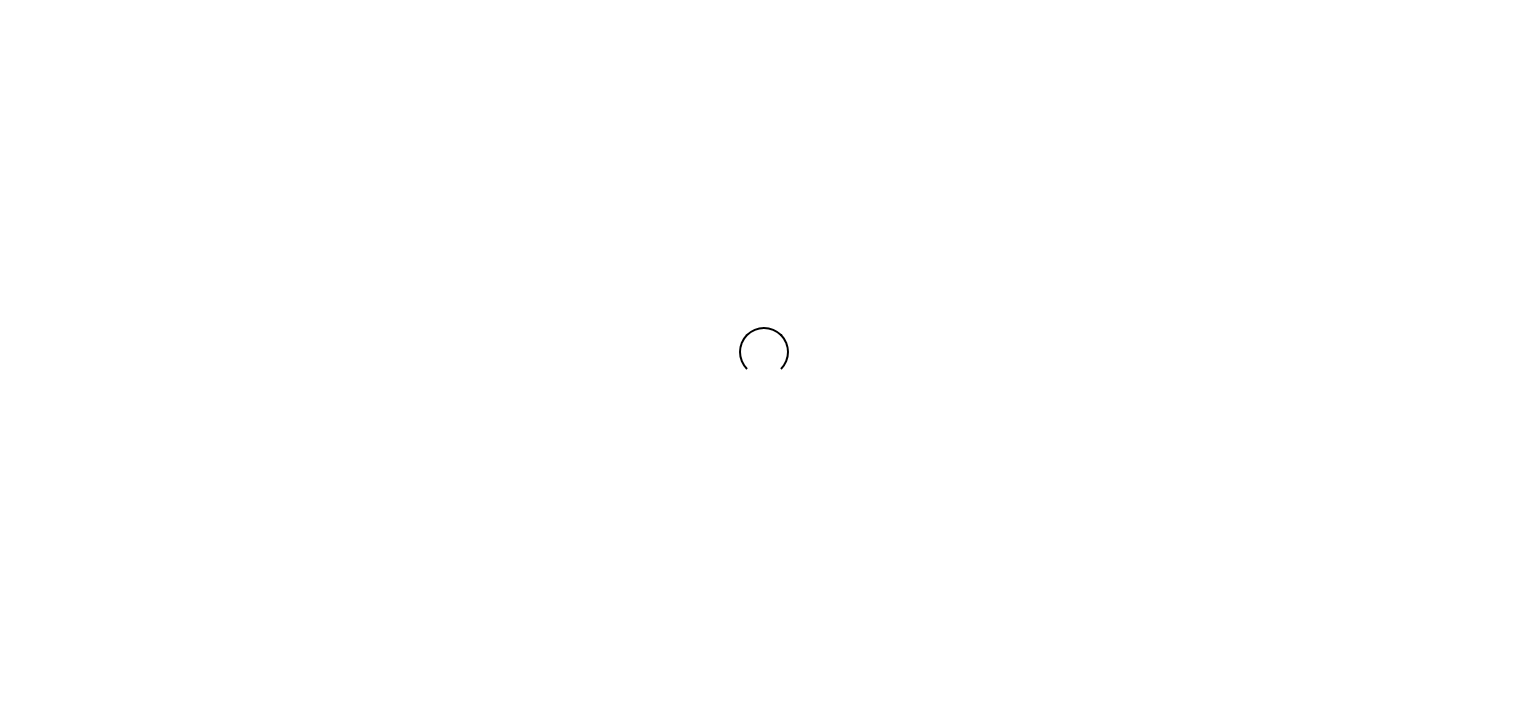 scroll, scrollTop: 0, scrollLeft: 0, axis: both 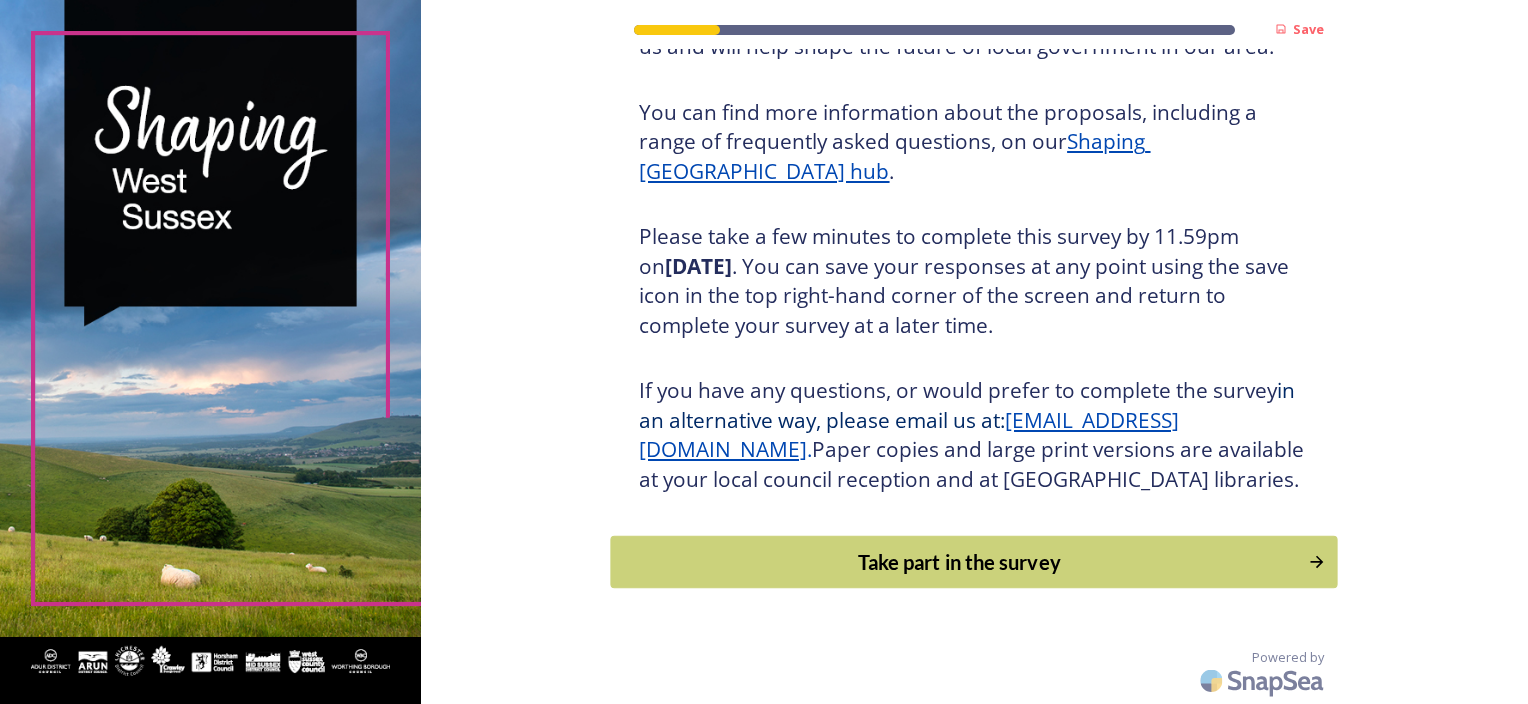 click on "Take part in the survey" at bounding box center (960, 562) 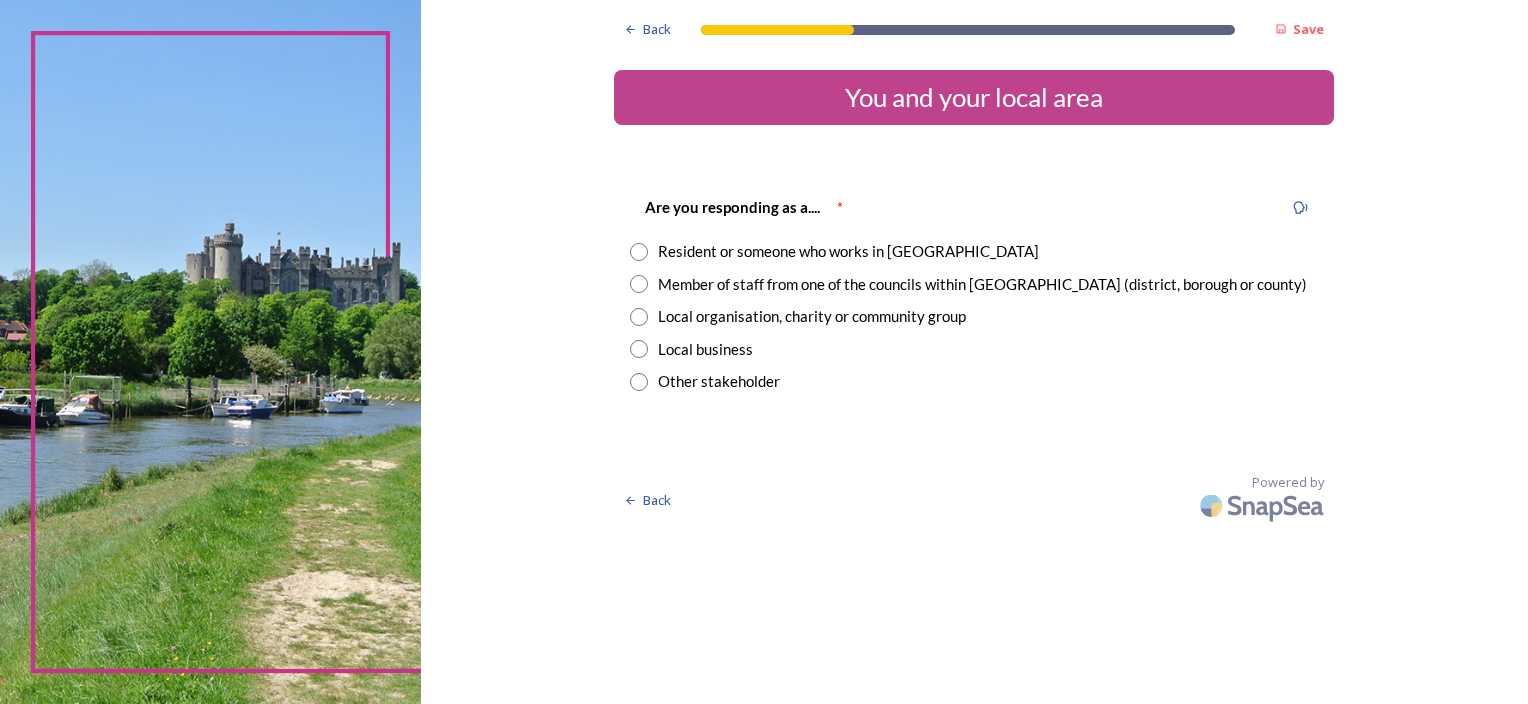 click at bounding box center [639, 252] 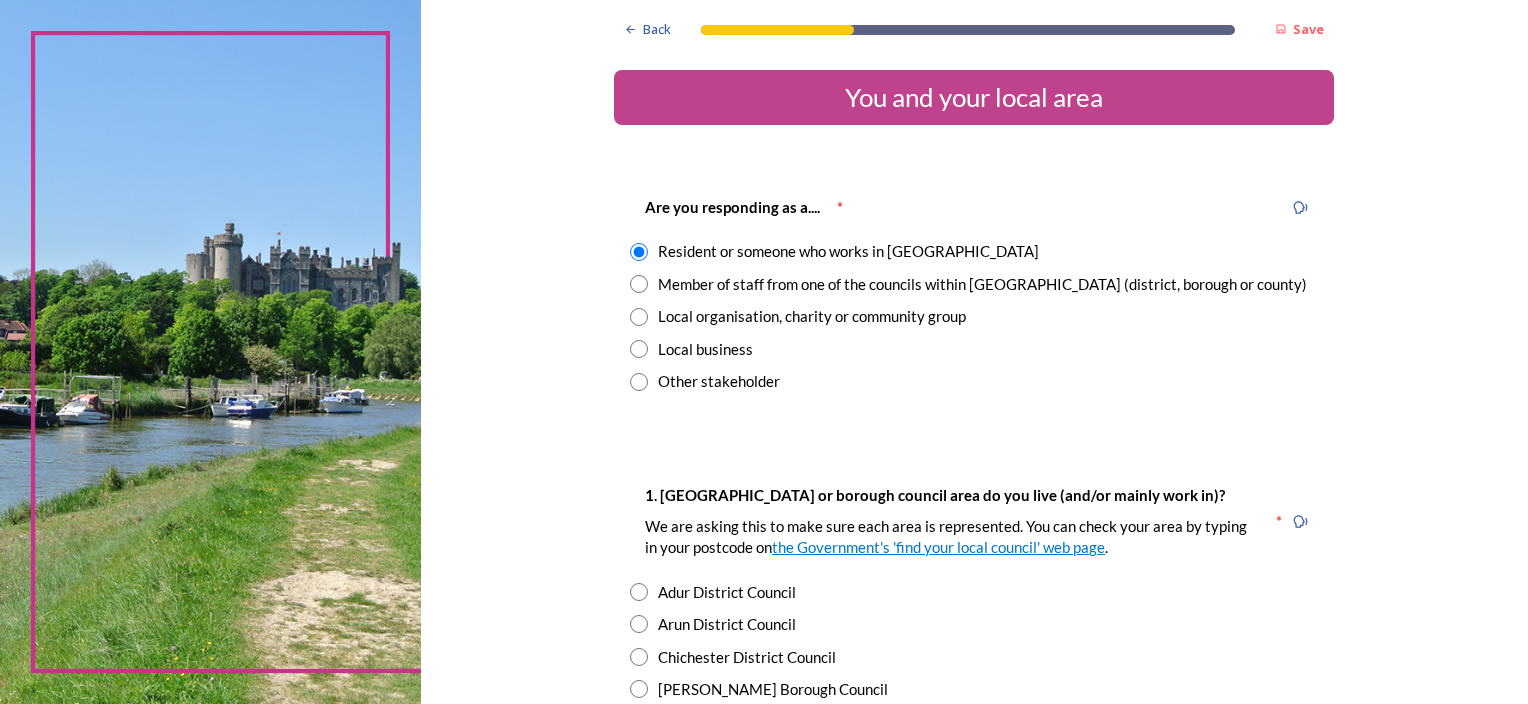 click at bounding box center (639, 284) 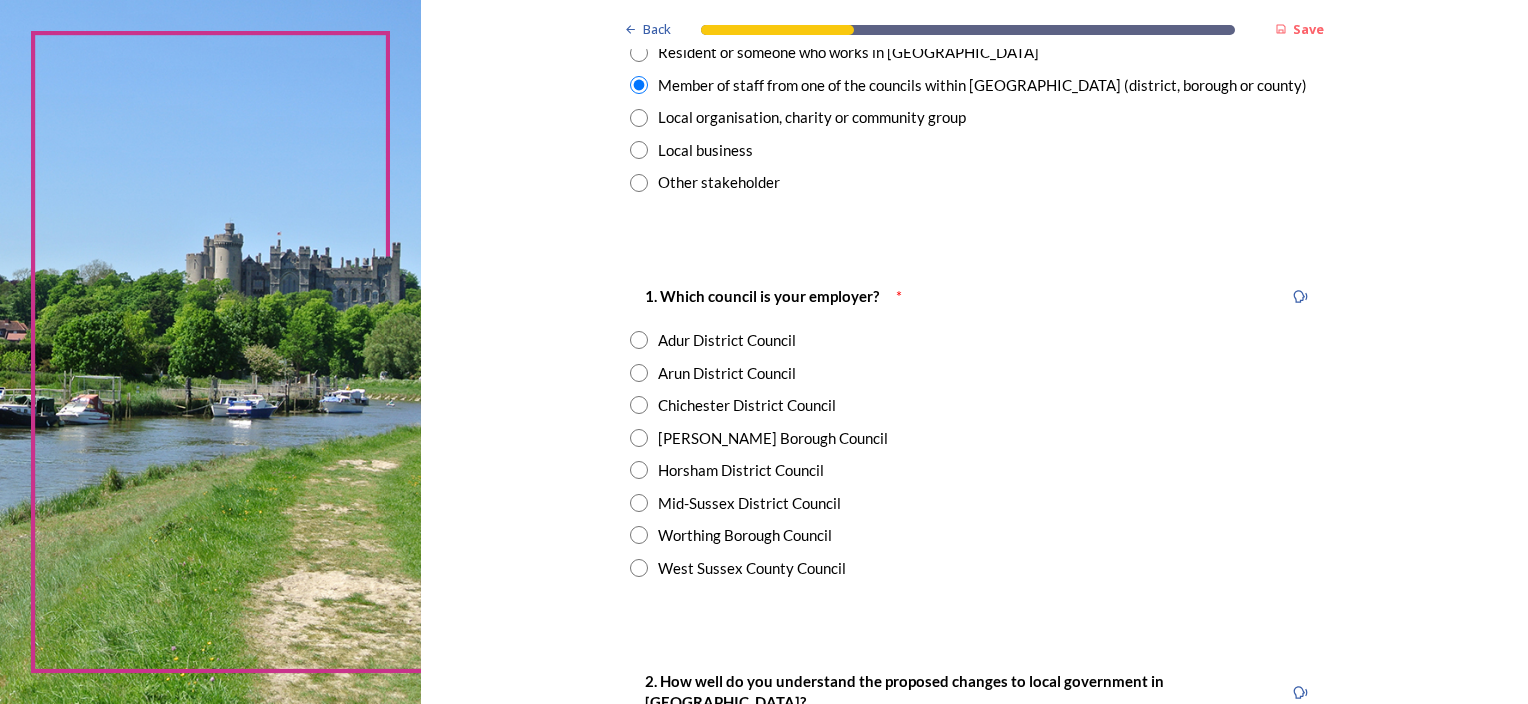 scroll, scrollTop: 200, scrollLeft: 0, axis: vertical 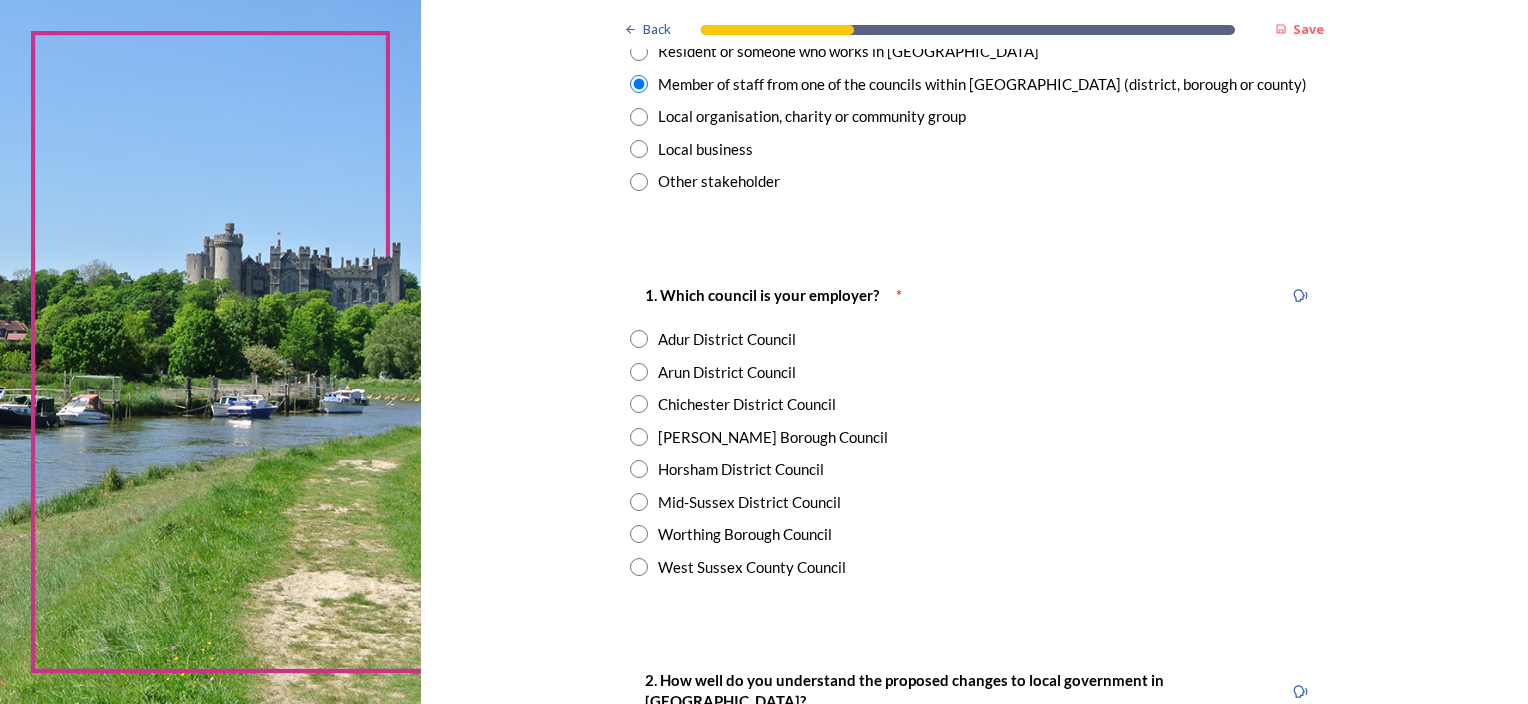 click at bounding box center [639, 404] 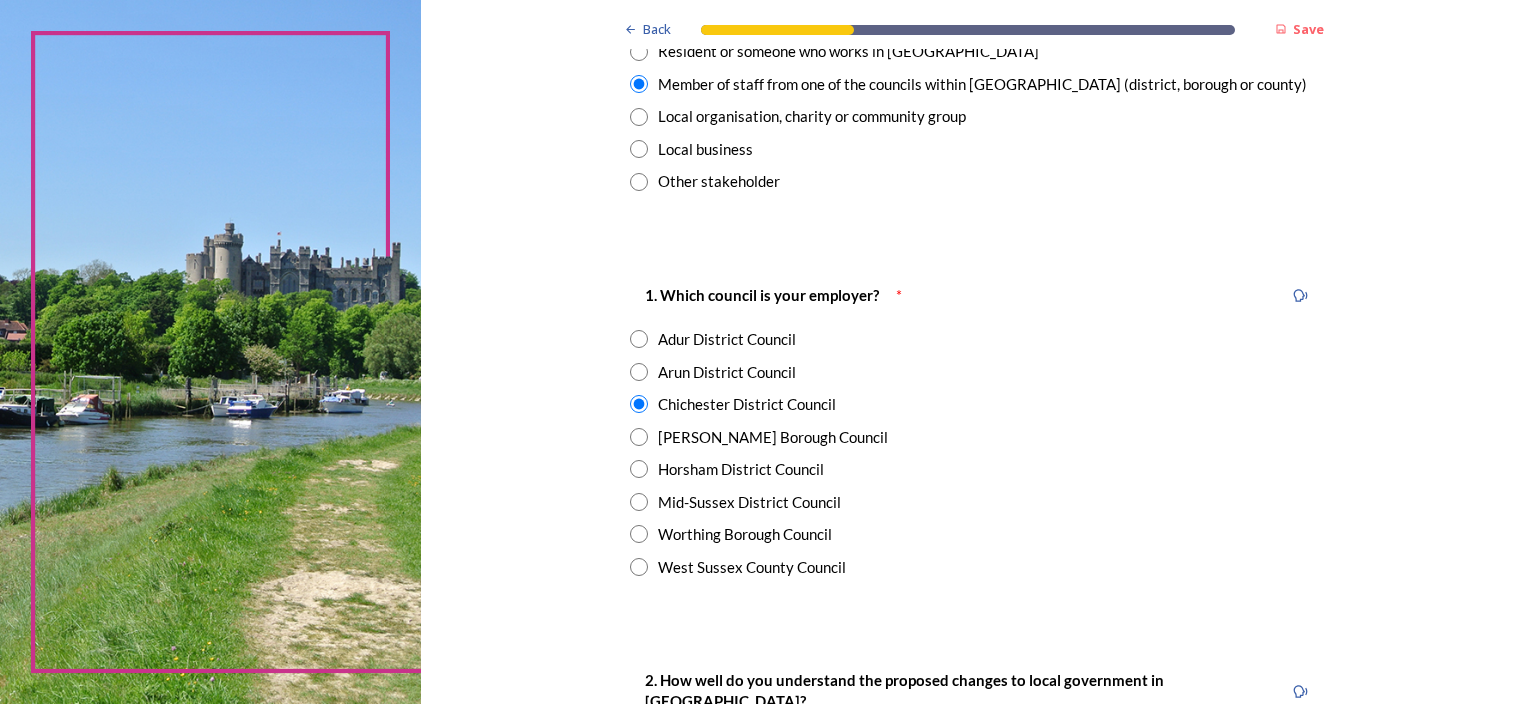 scroll, scrollTop: 500, scrollLeft: 0, axis: vertical 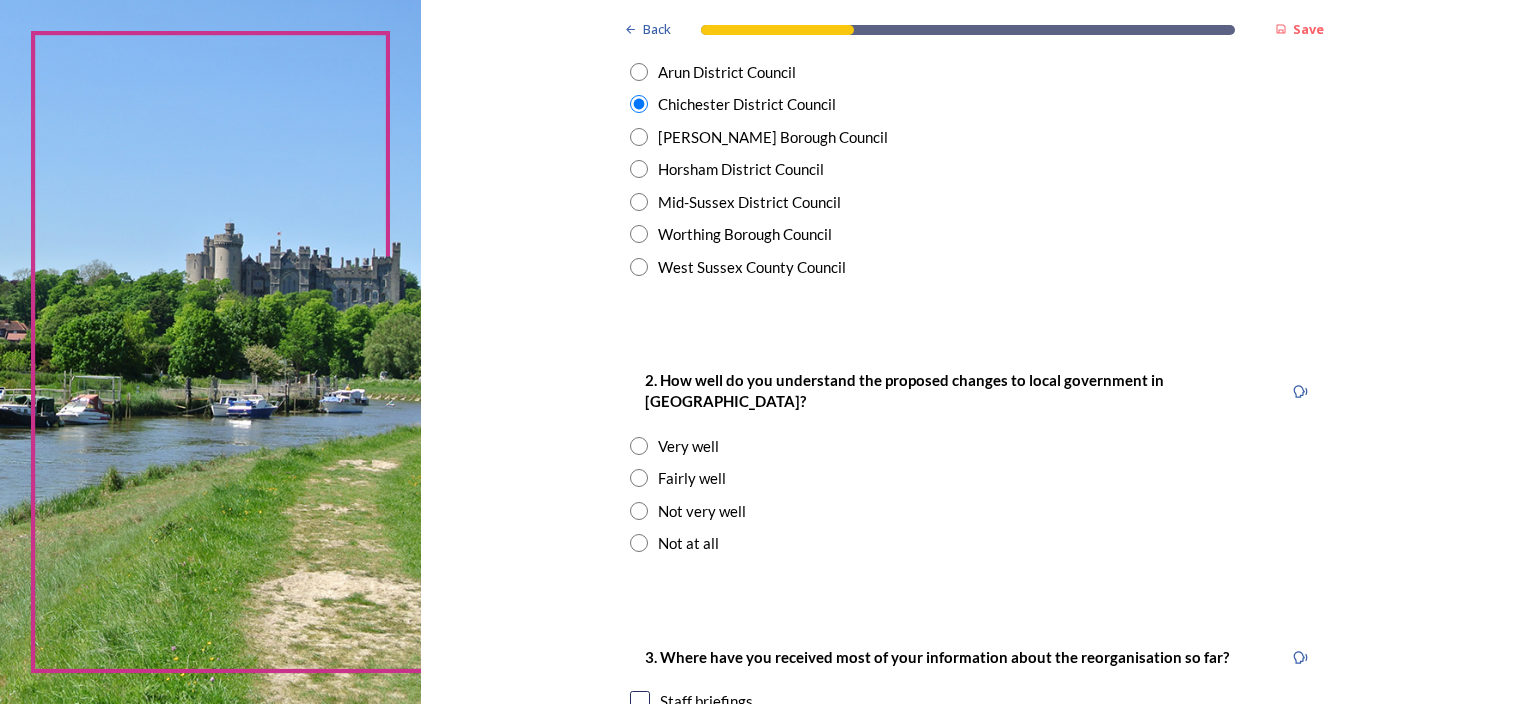 click on "Fairly well" at bounding box center (974, 478) 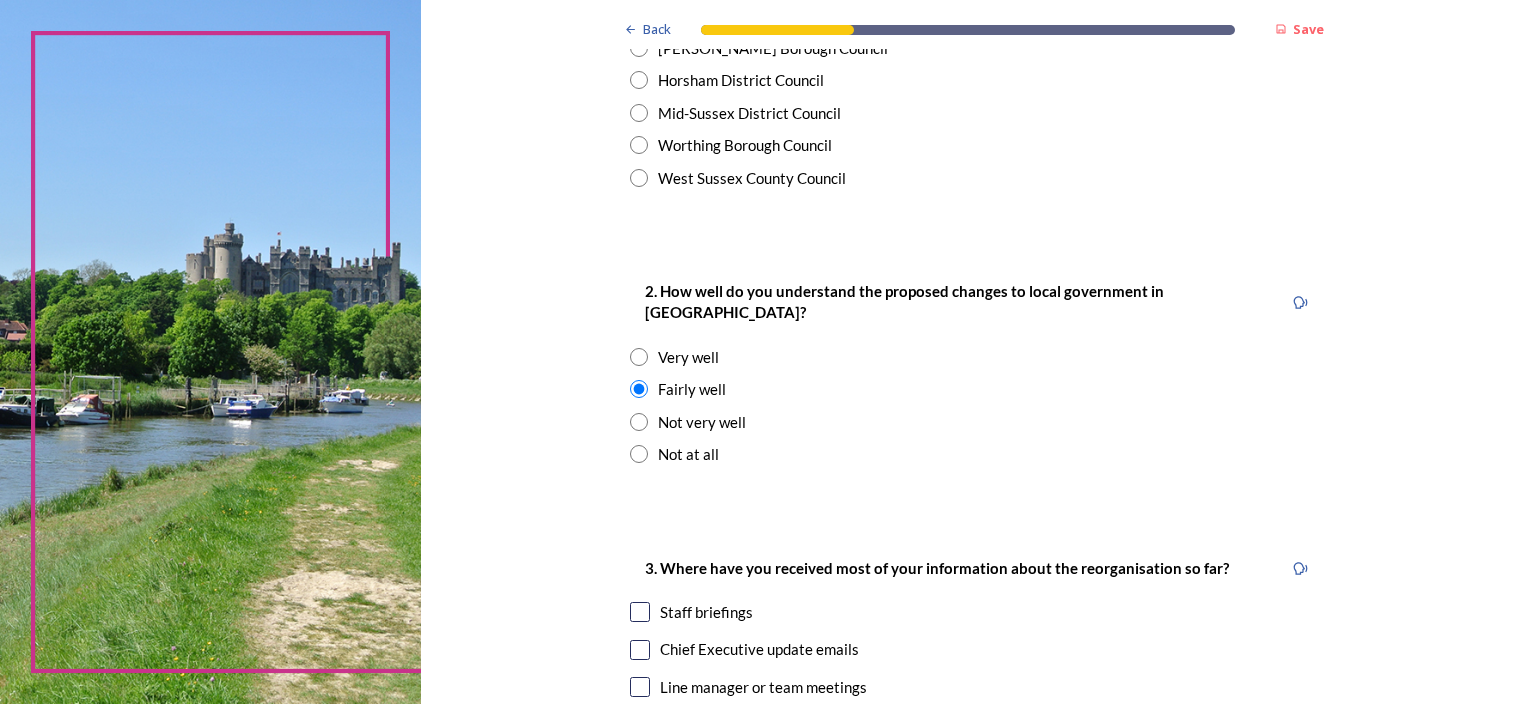 scroll, scrollTop: 900, scrollLeft: 0, axis: vertical 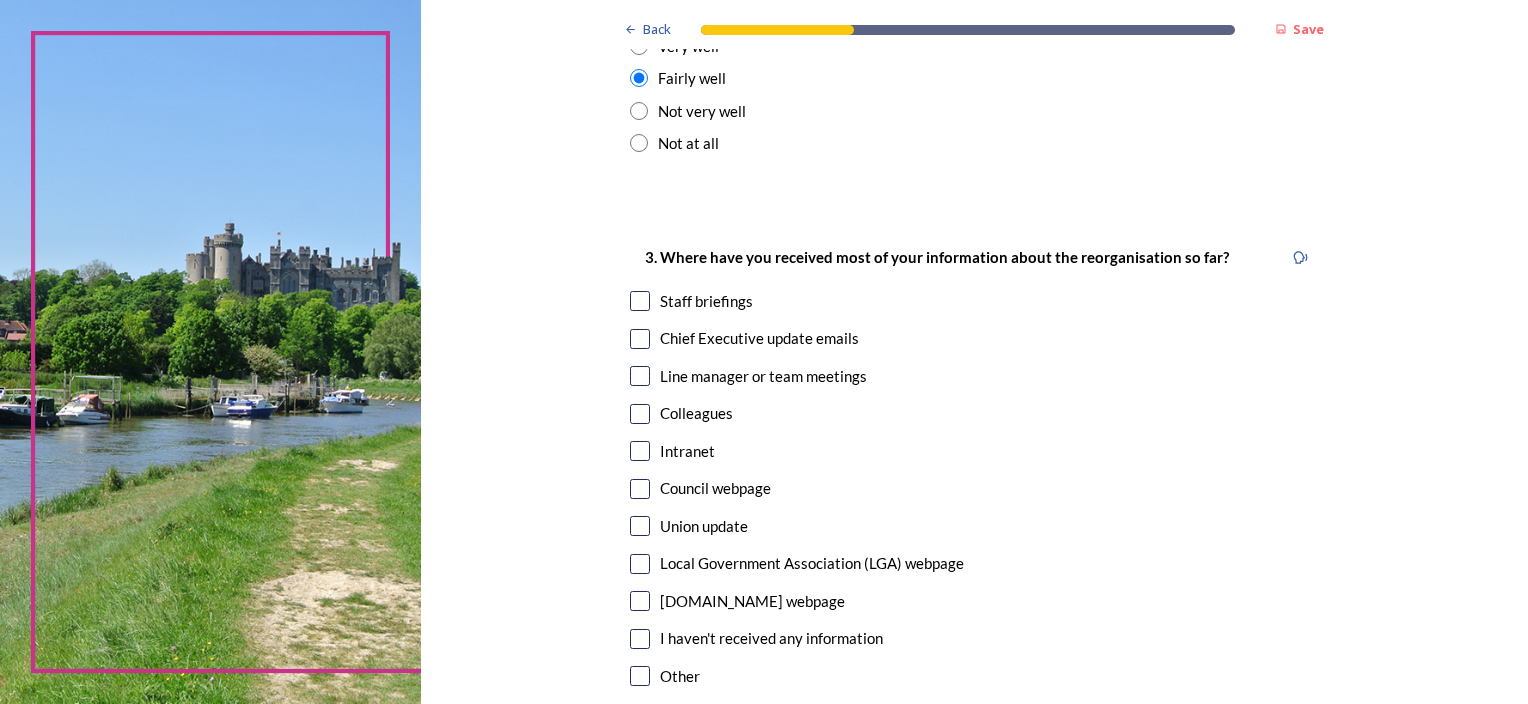 click at bounding box center (640, 301) 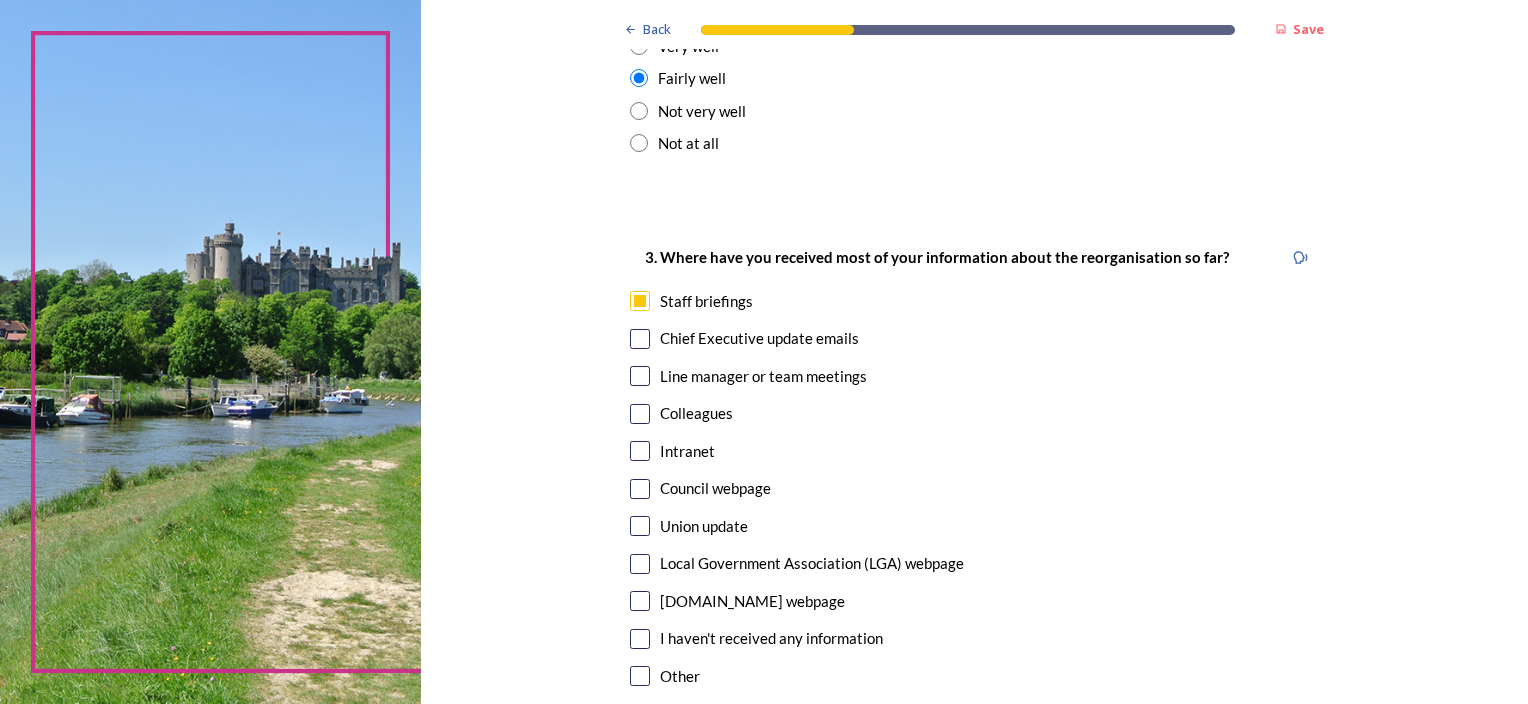 click at bounding box center (640, 339) 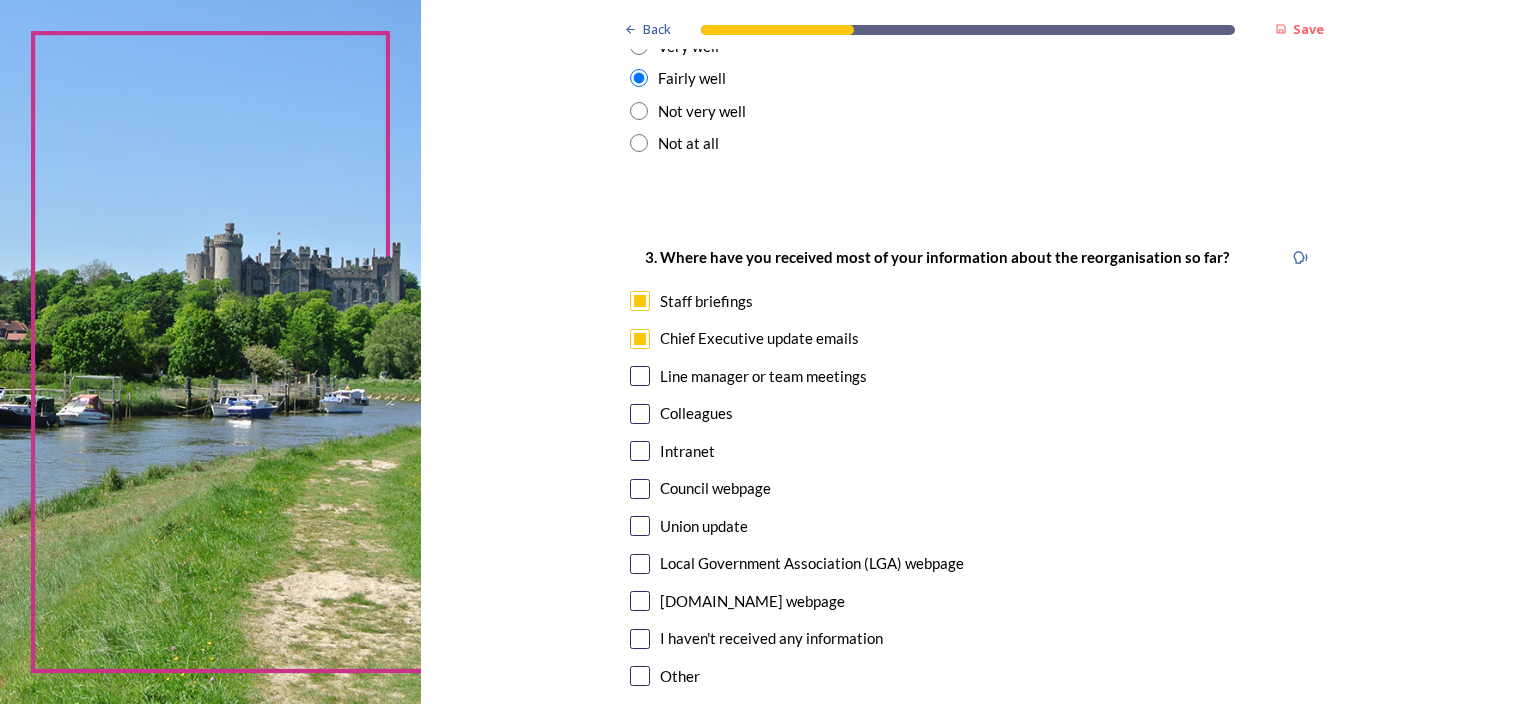 click at bounding box center (640, 451) 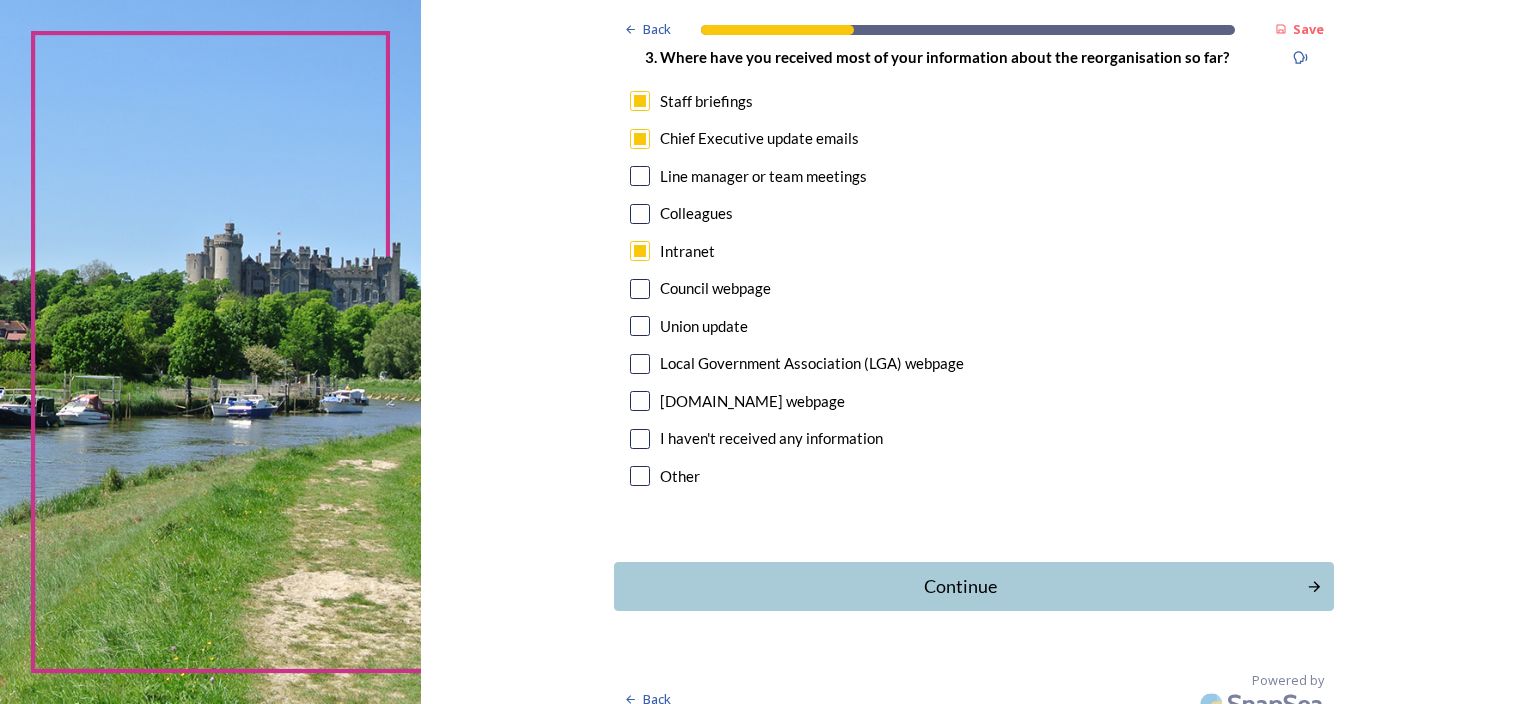 scroll, scrollTop: 1101, scrollLeft: 0, axis: vertical 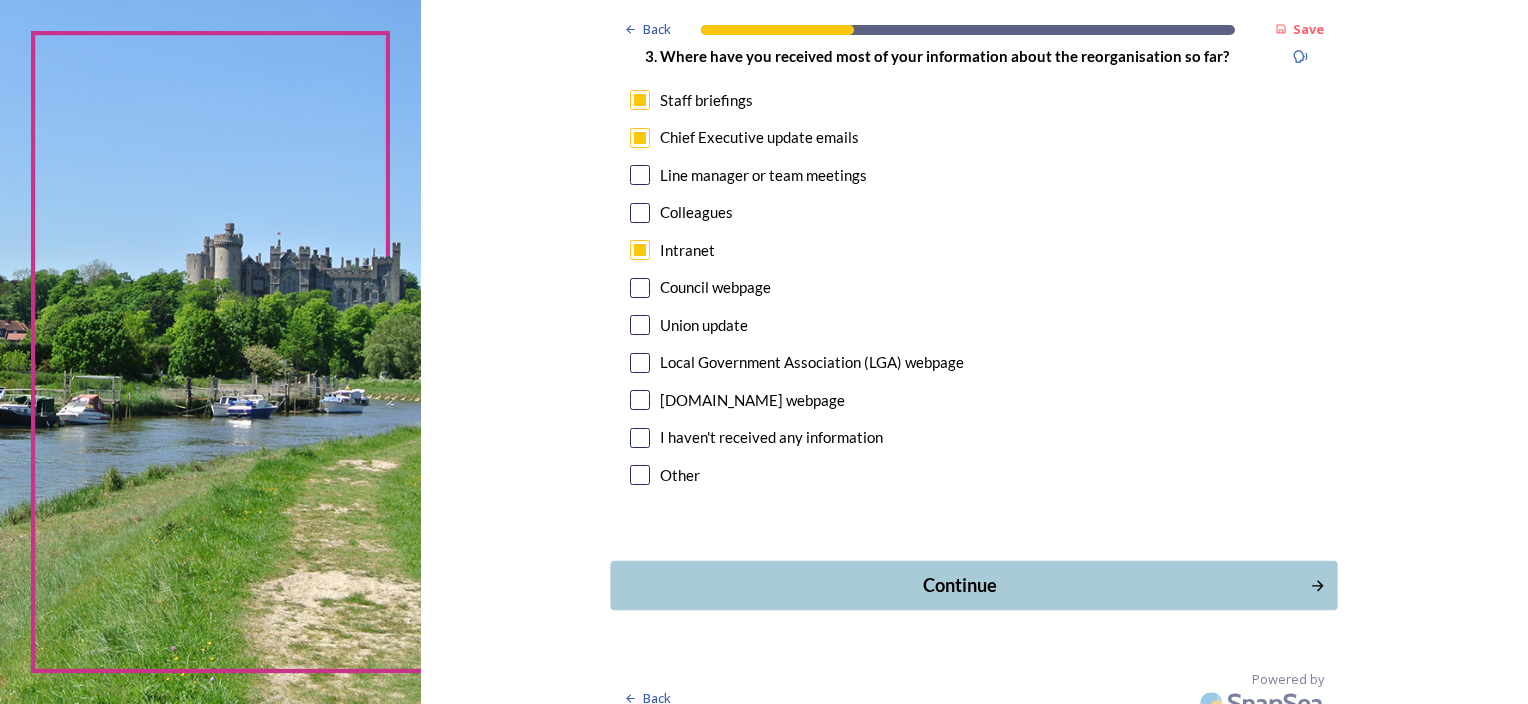 click on "Continue" at bounding box center (974, 585) 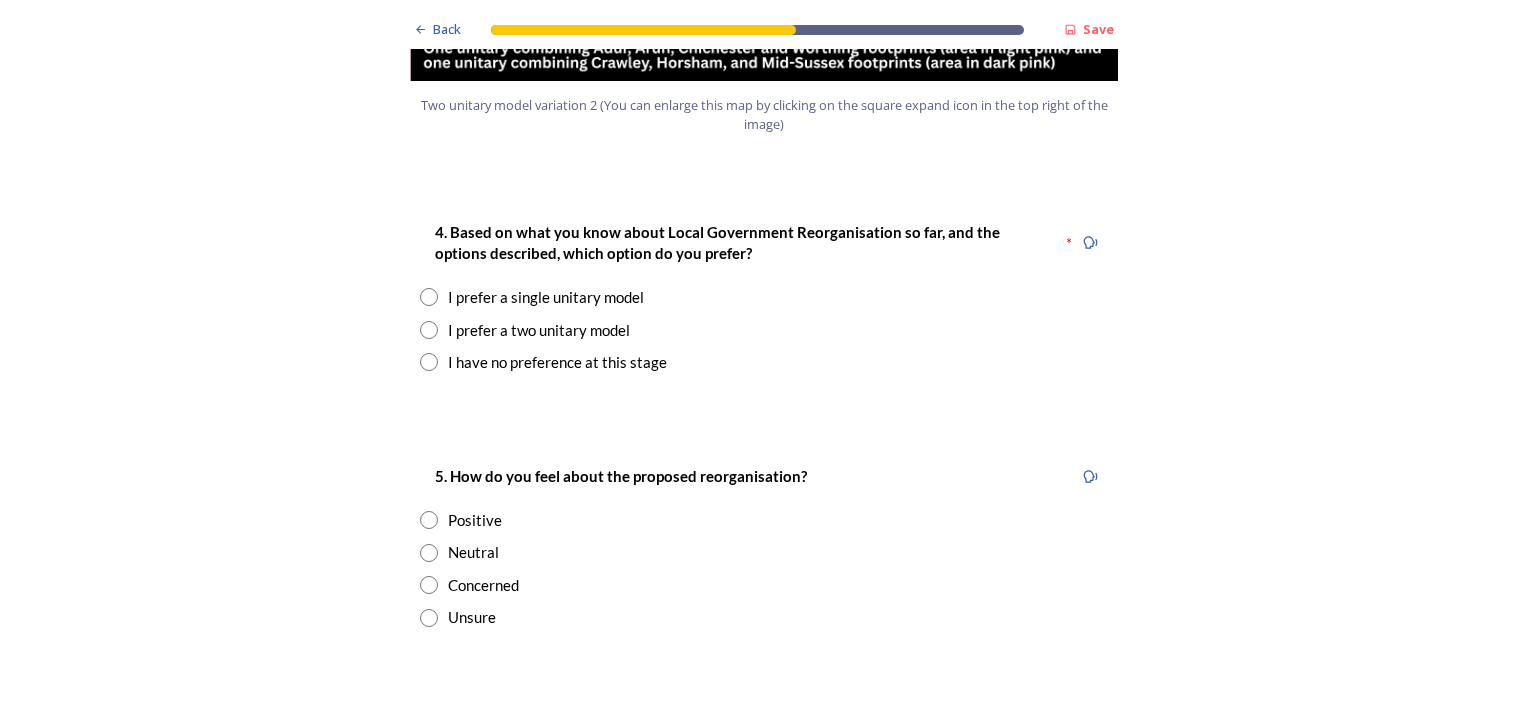 scroll, scrollTop: 2600, scrollLeft: 0, axis: vertical 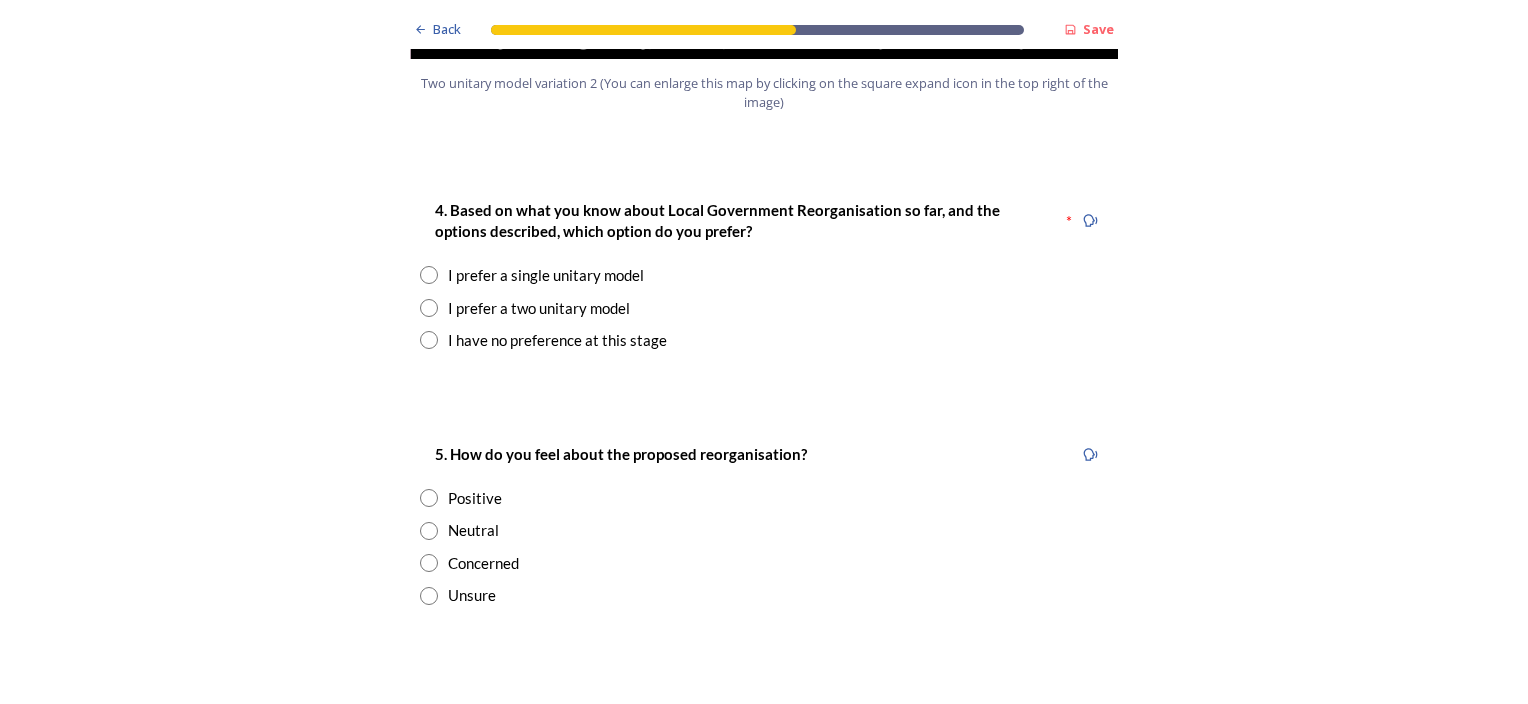 click at bounding box center (429, 308) 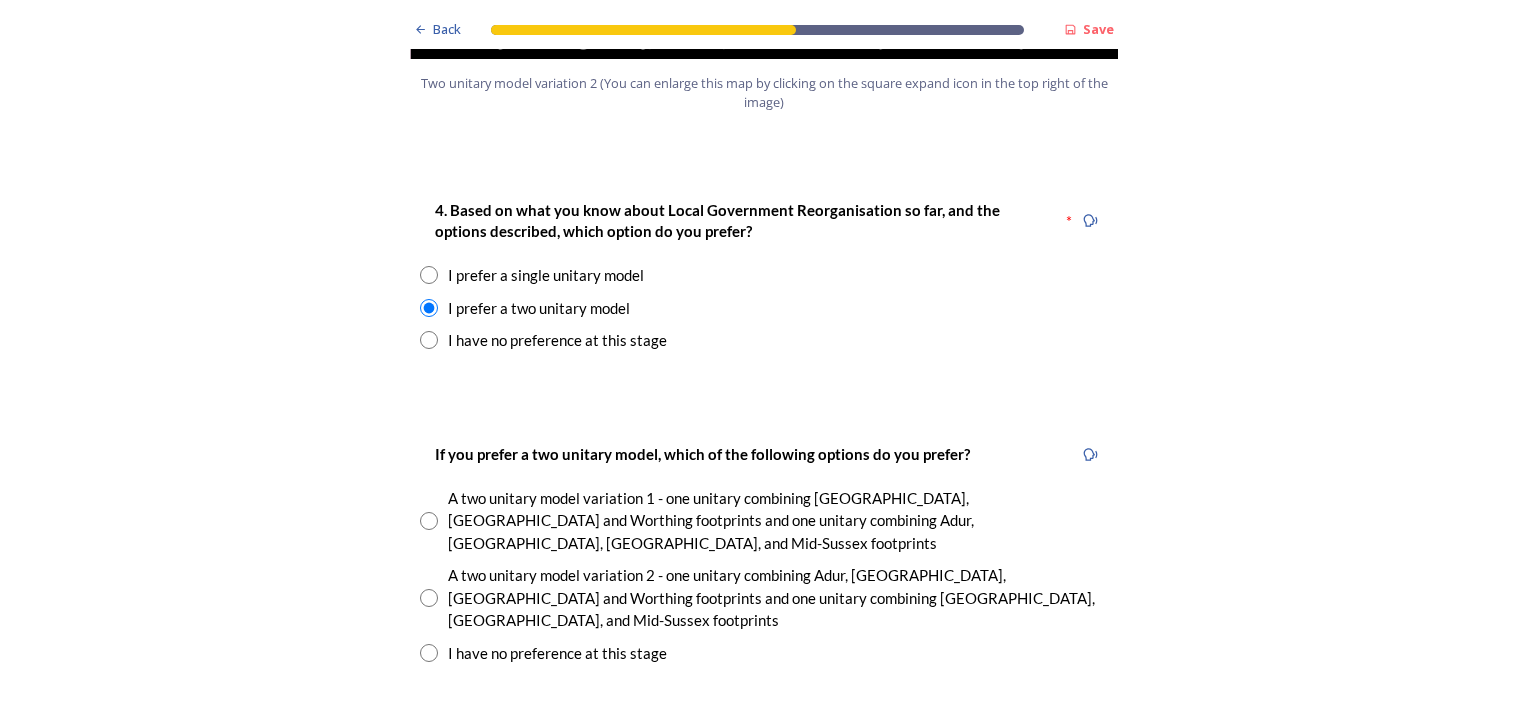 drag, startPoint x: 421, startPoint y: 447, endPoint x: 434, endPoint y: 445, distance: 13.152946 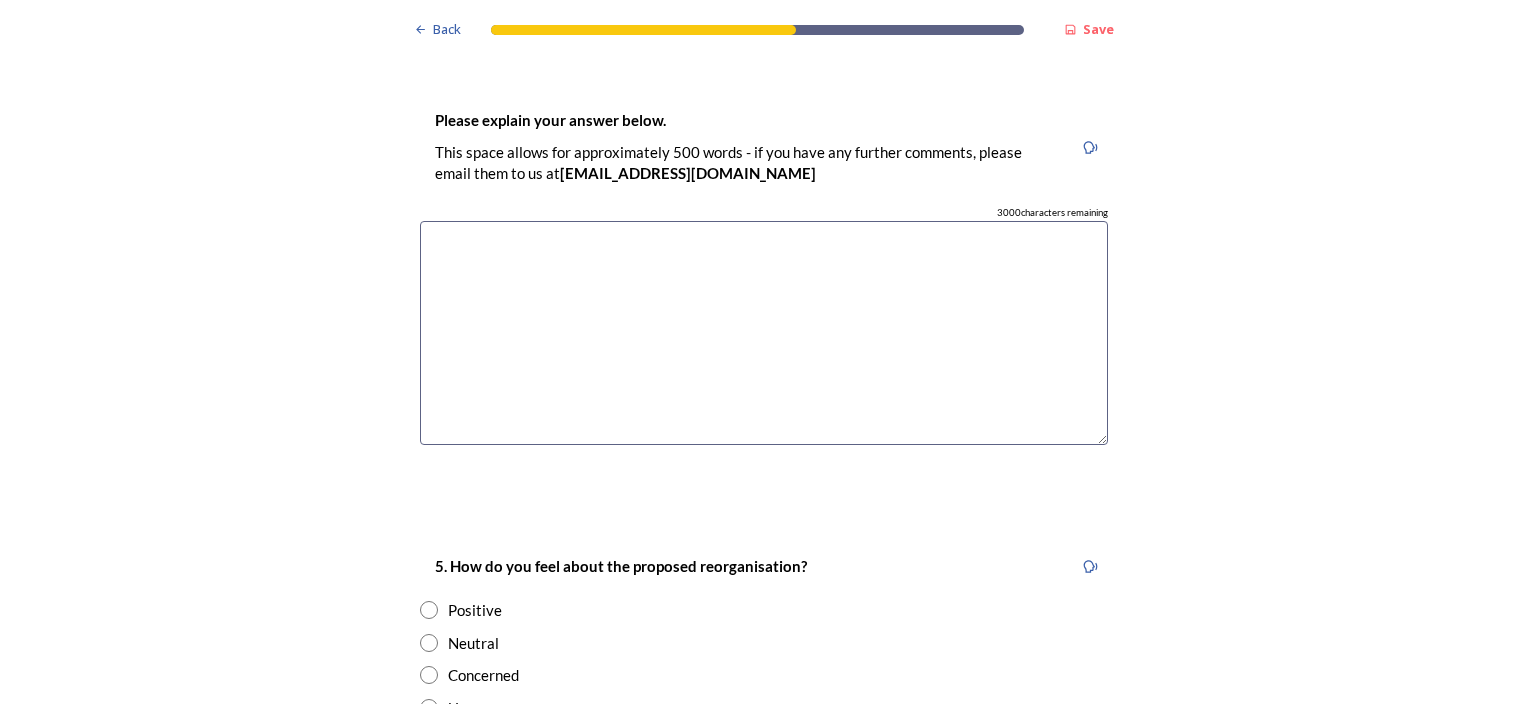 scroll, scrollTop: 3300, scrollLeft: 0, axis: vertical 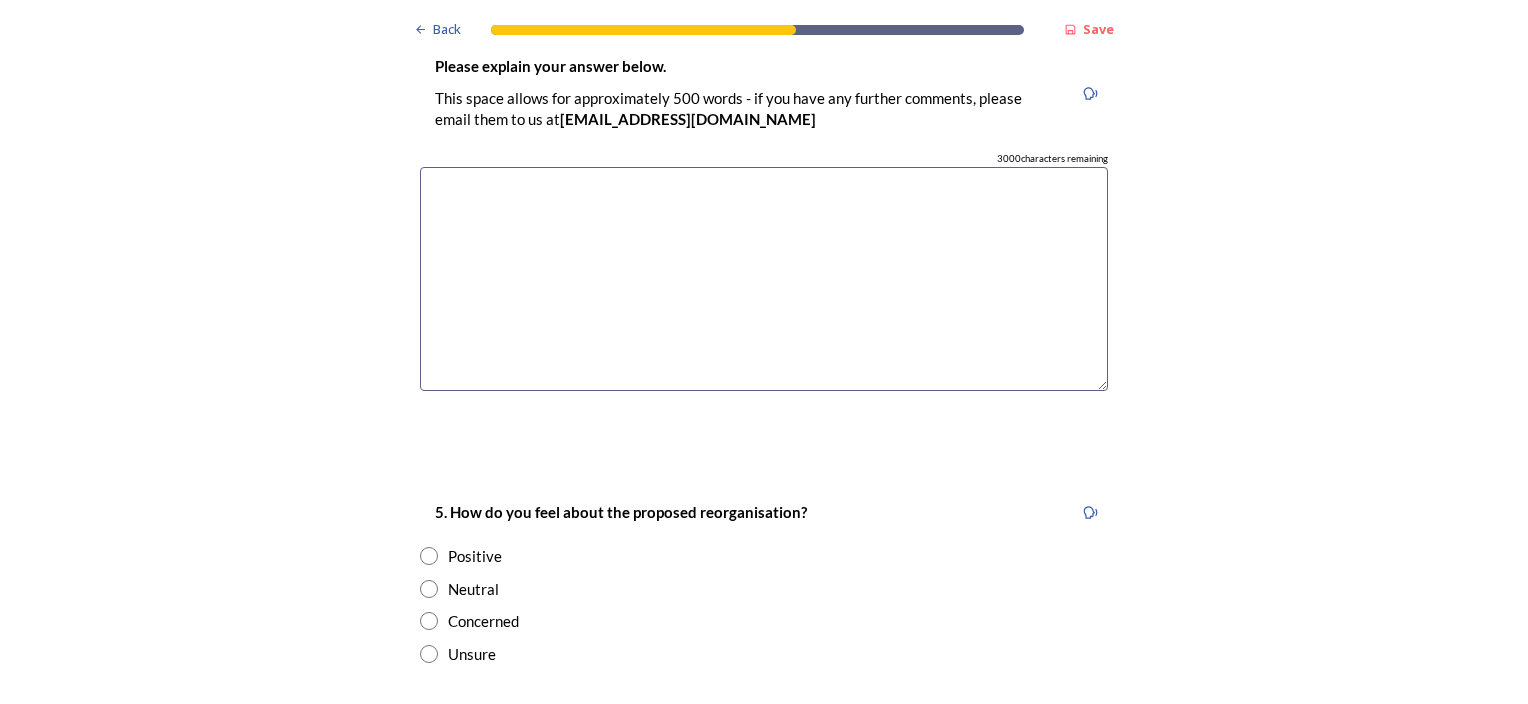 click at bounding box center (429, 621) 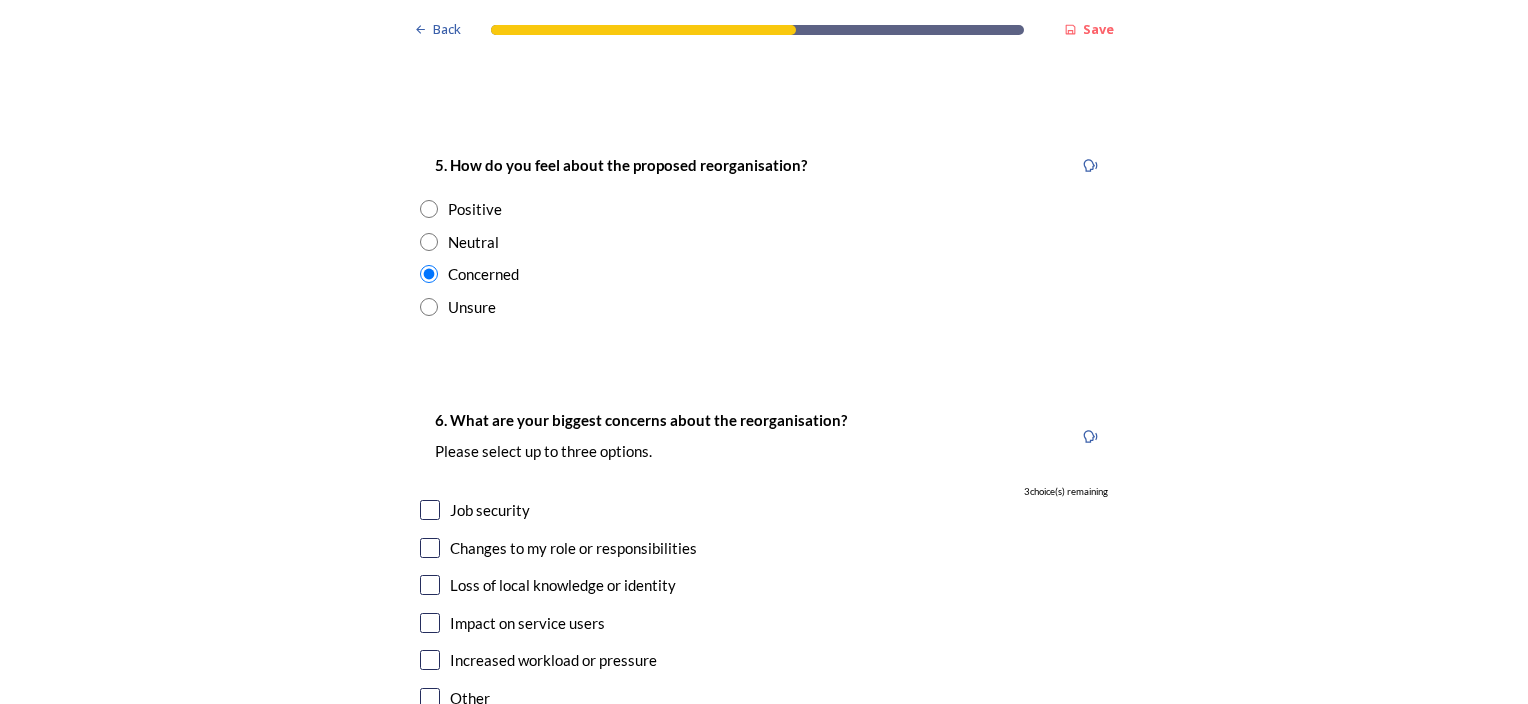 scroll, scrollTop: 3700, scrollLeft: 0, axis: vertical 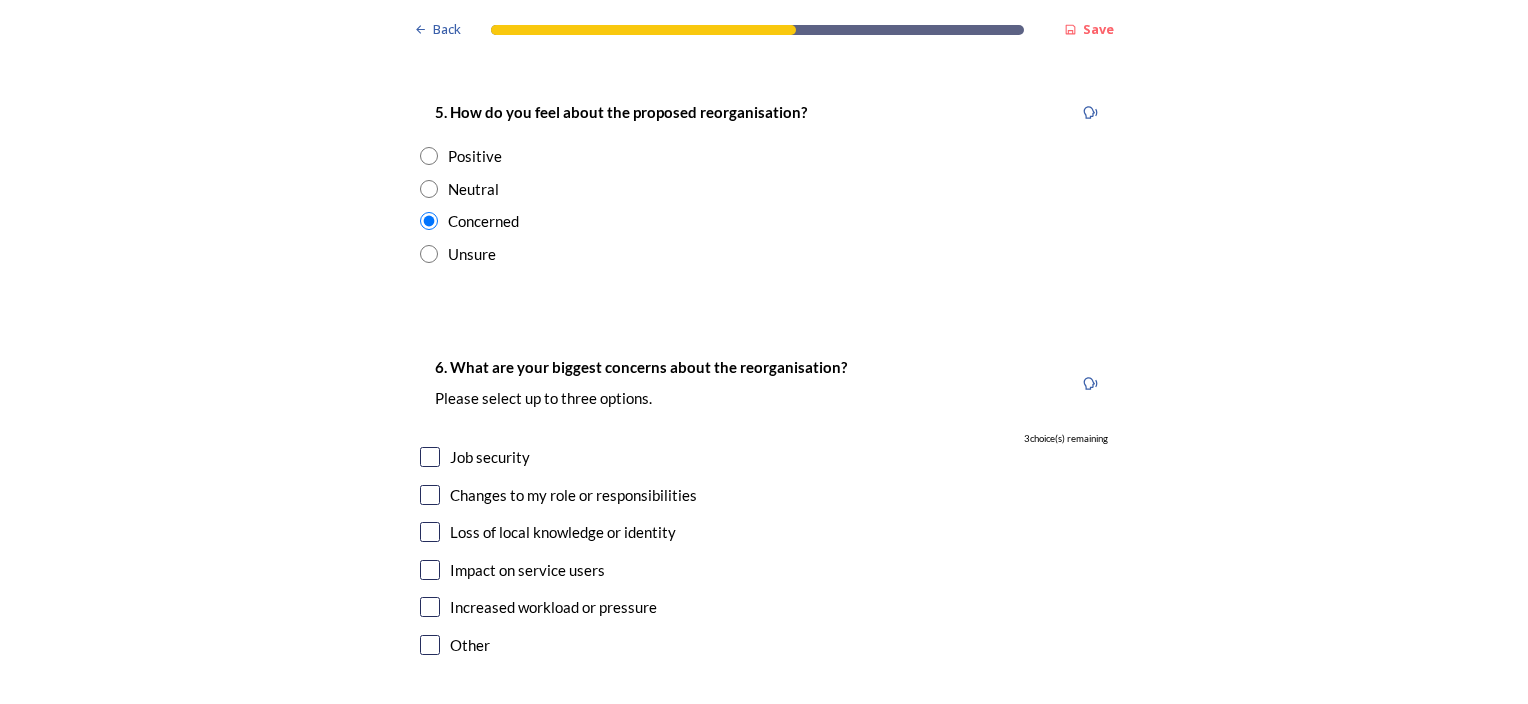 click at bounding box center (430, 457) 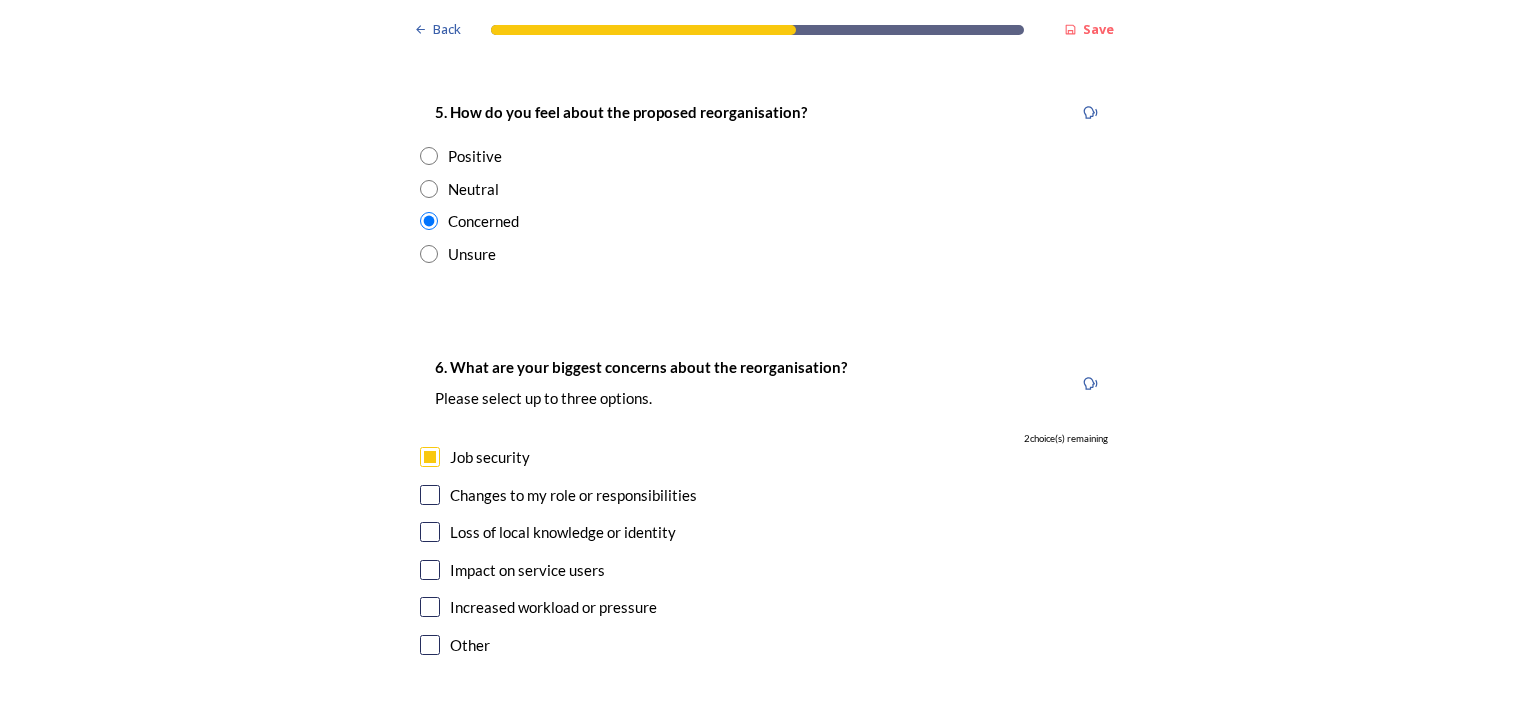 click at bounding box center [430, 495] 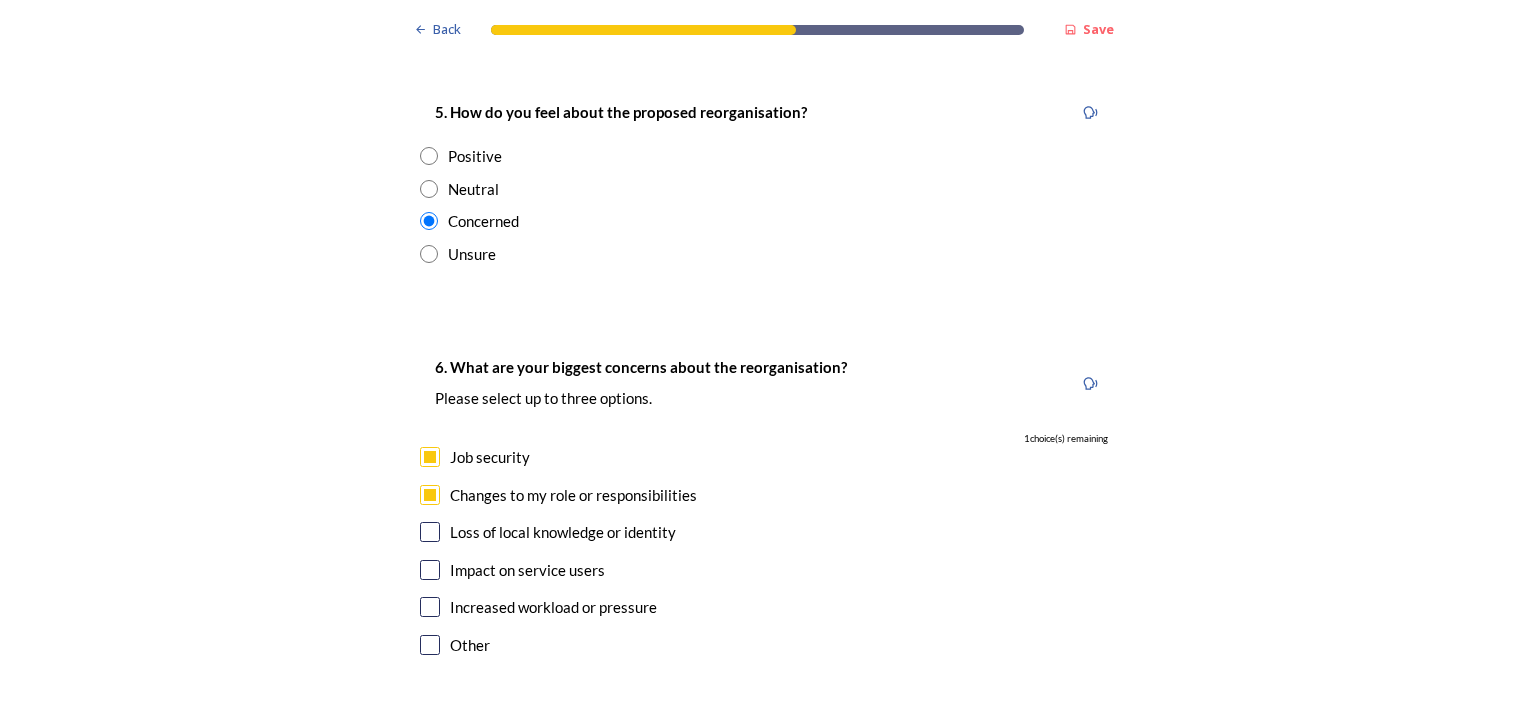 click at bounding box center [430, 532] 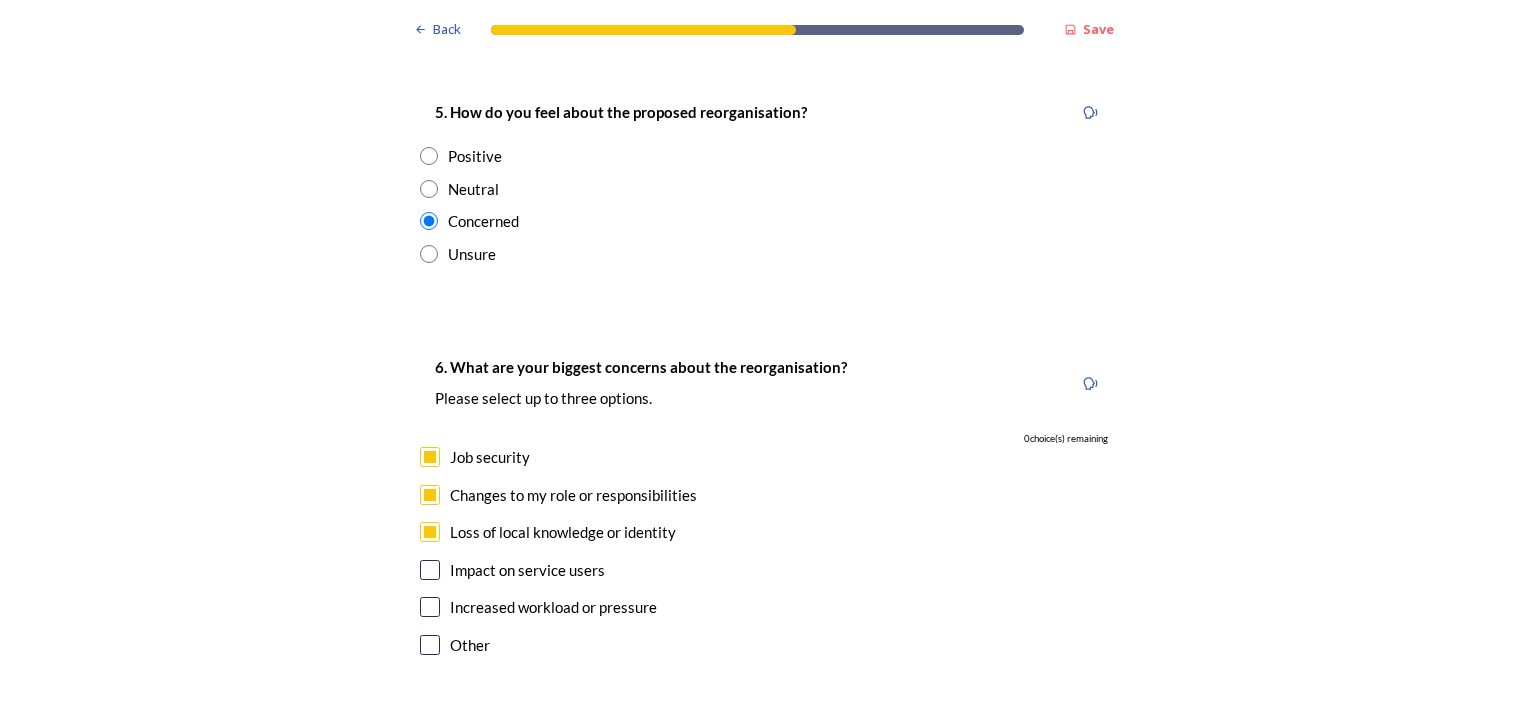 scroll, scrollTop: 3800, scrollLeft: 0, axis: vertical 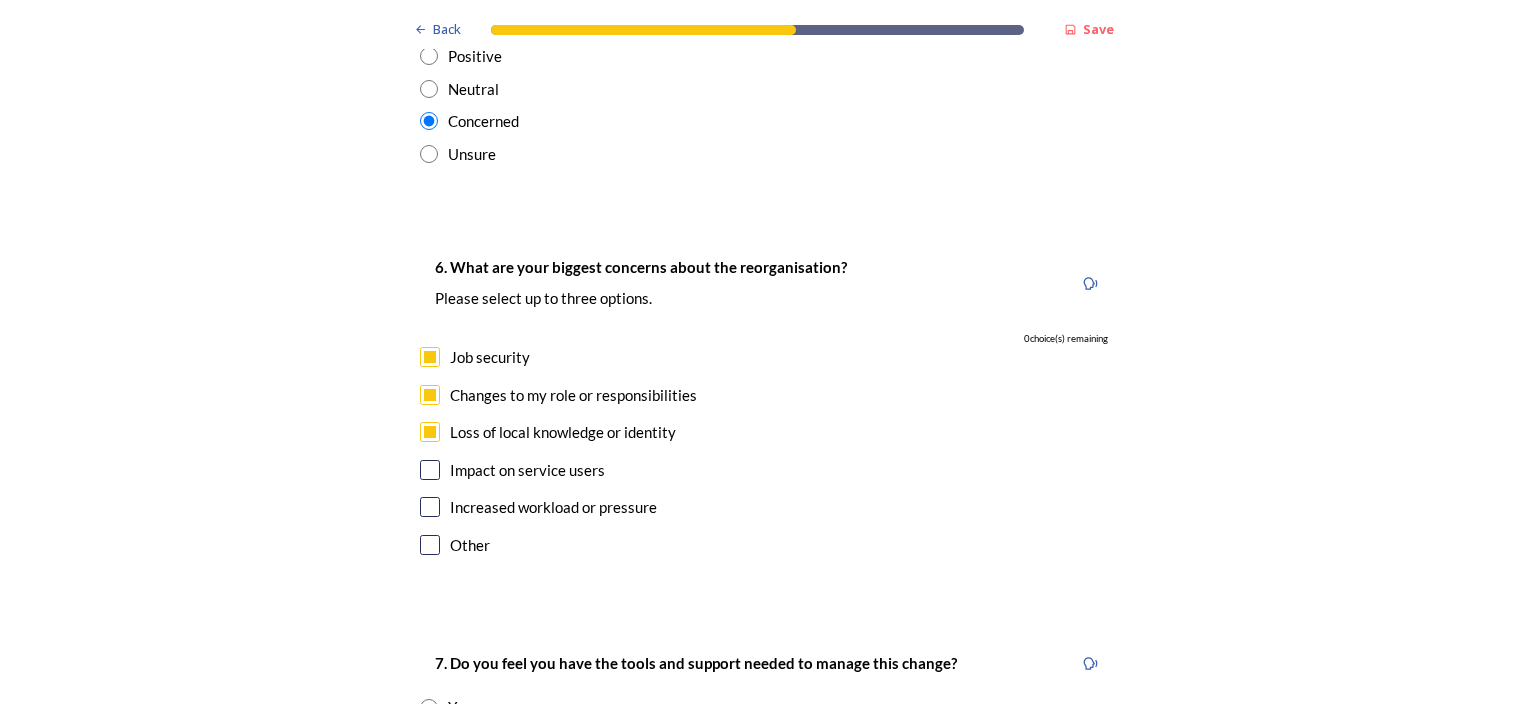 click at bounding box center (430, 470) 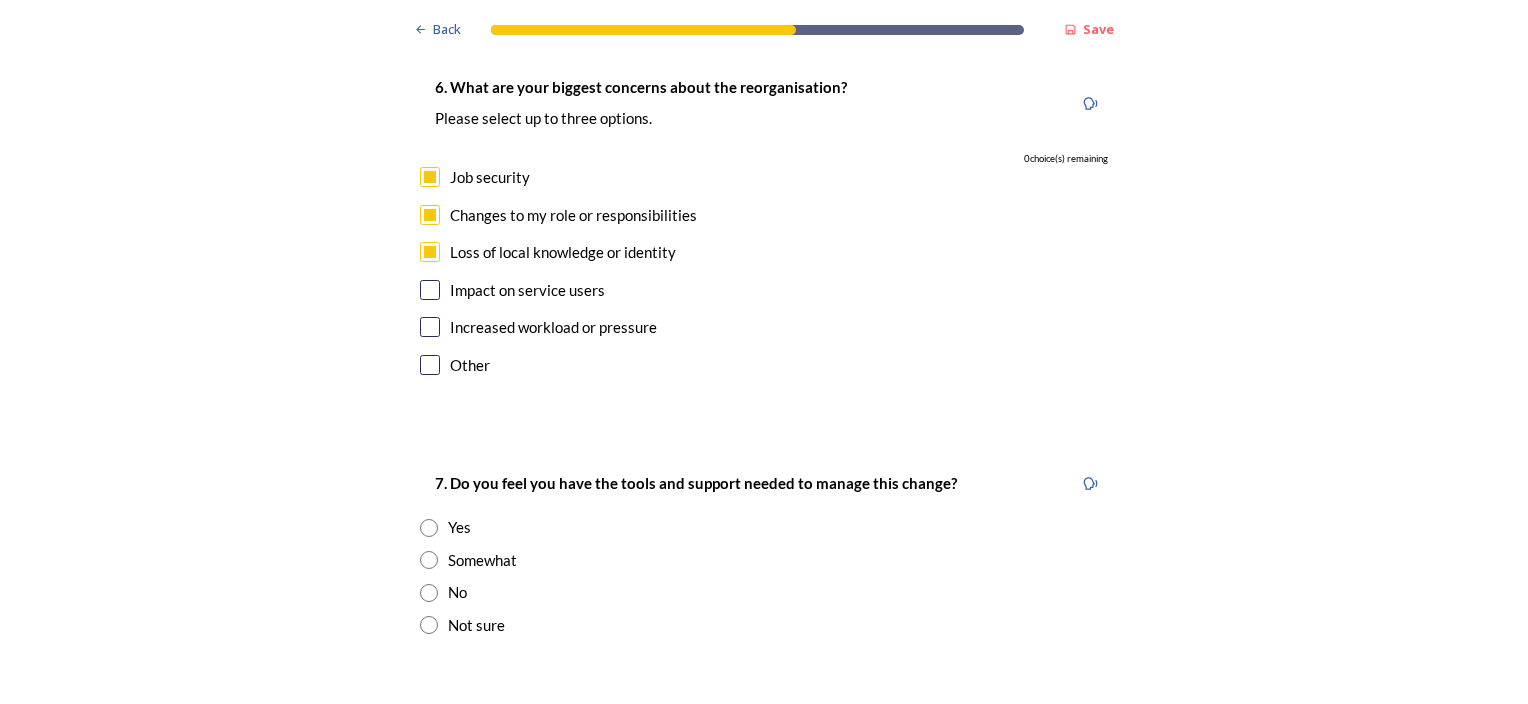 scroll, scrollTop: 4000, scrollLeft: 0, axis: vertical 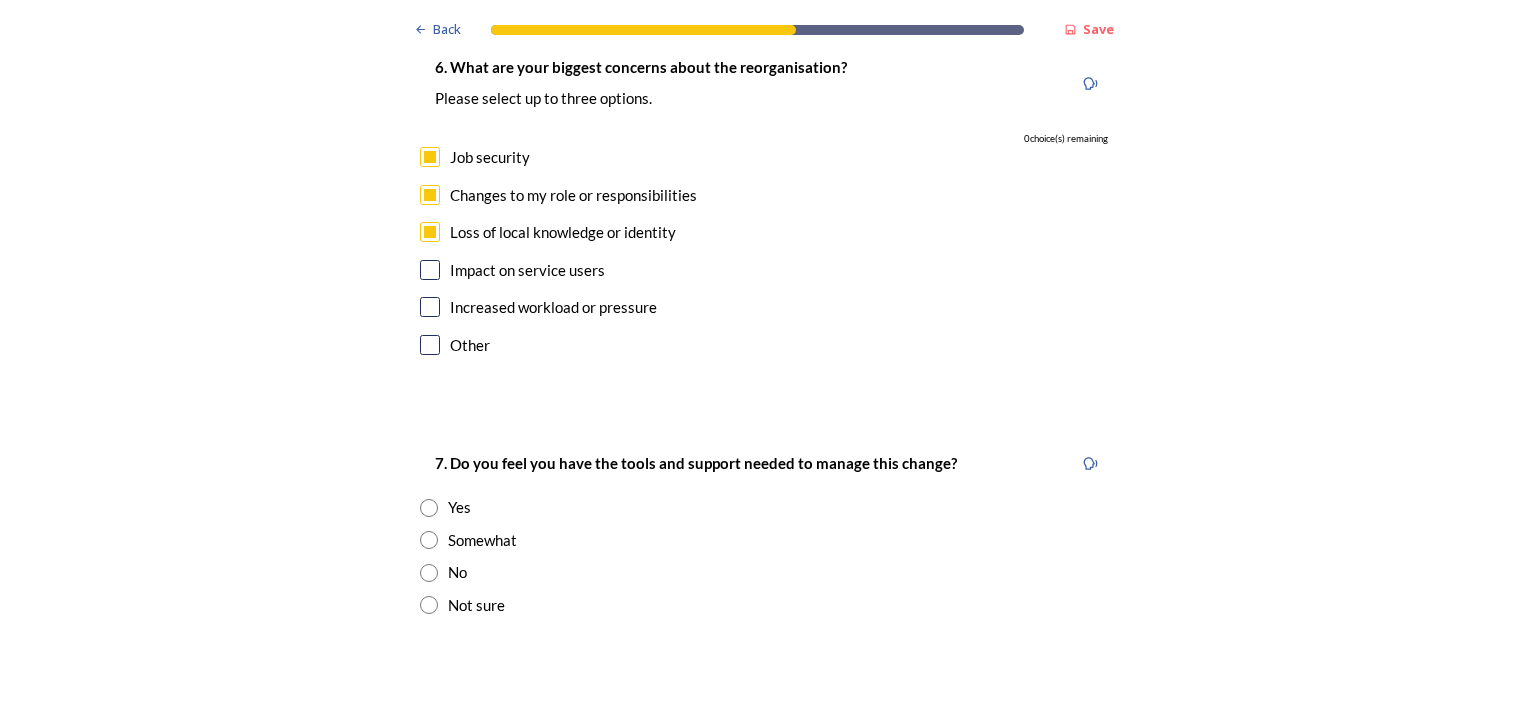 click on "Somewhat" at bounding box center (764, 540) 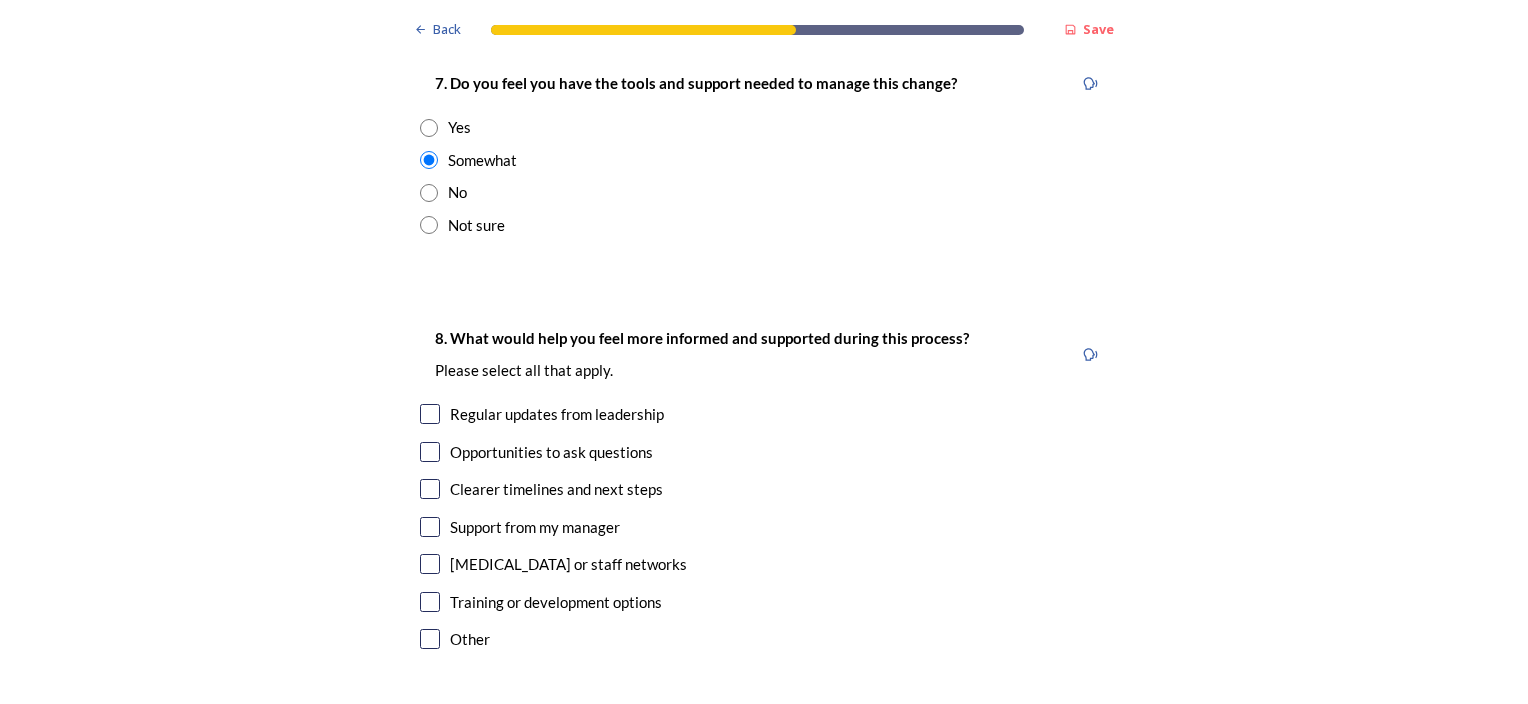 scroll, scrollTop: 4400, scrollLeft: 0, axis: vertical 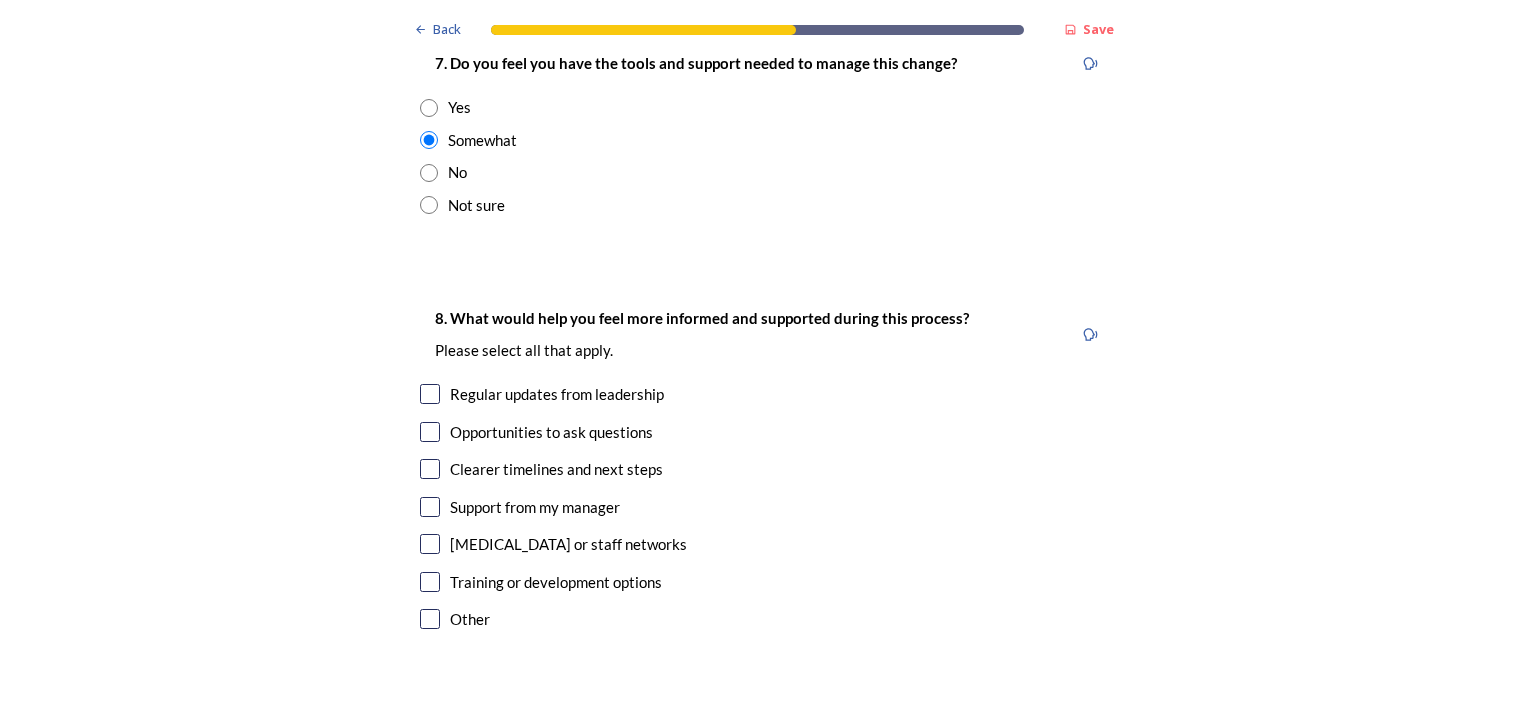 click at bounding box center [430, 582] 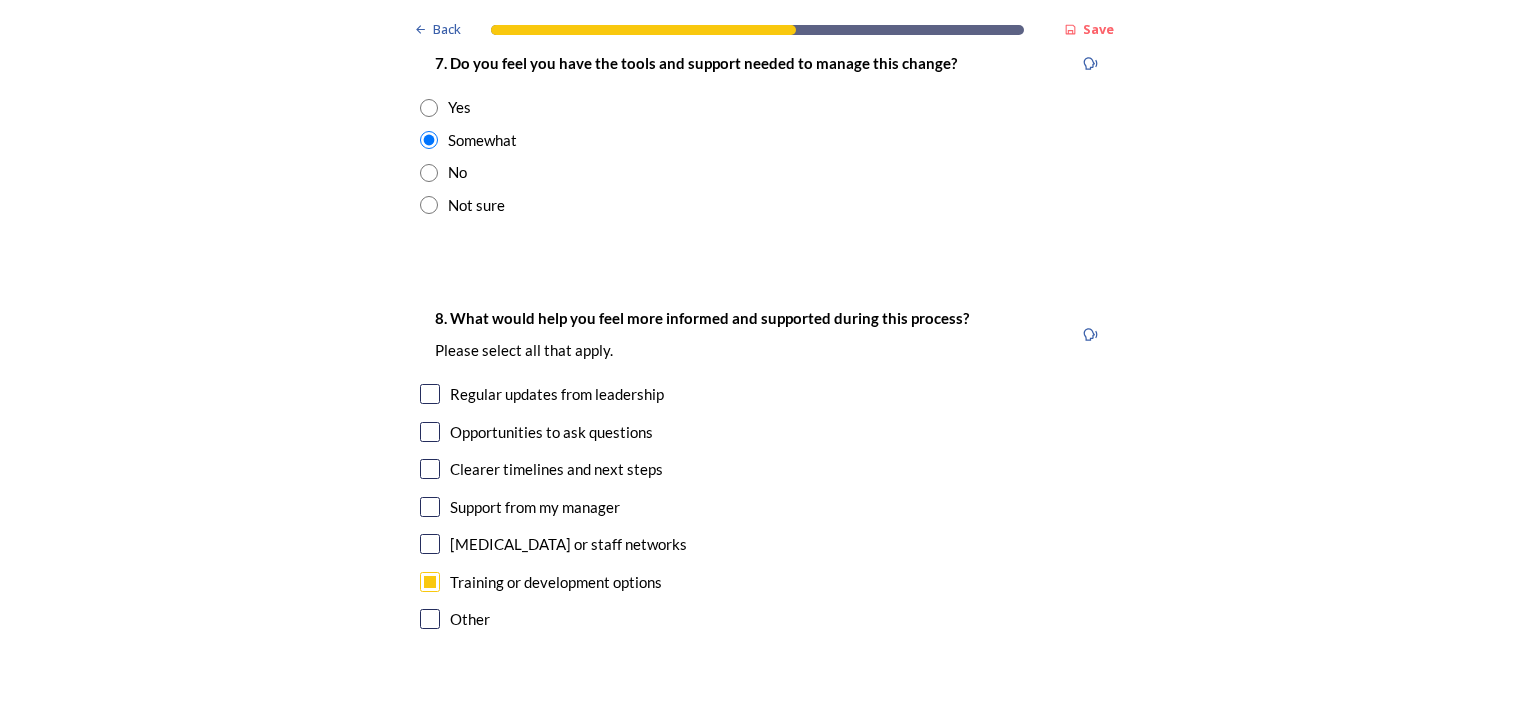 click at bounding box center [430, 507] 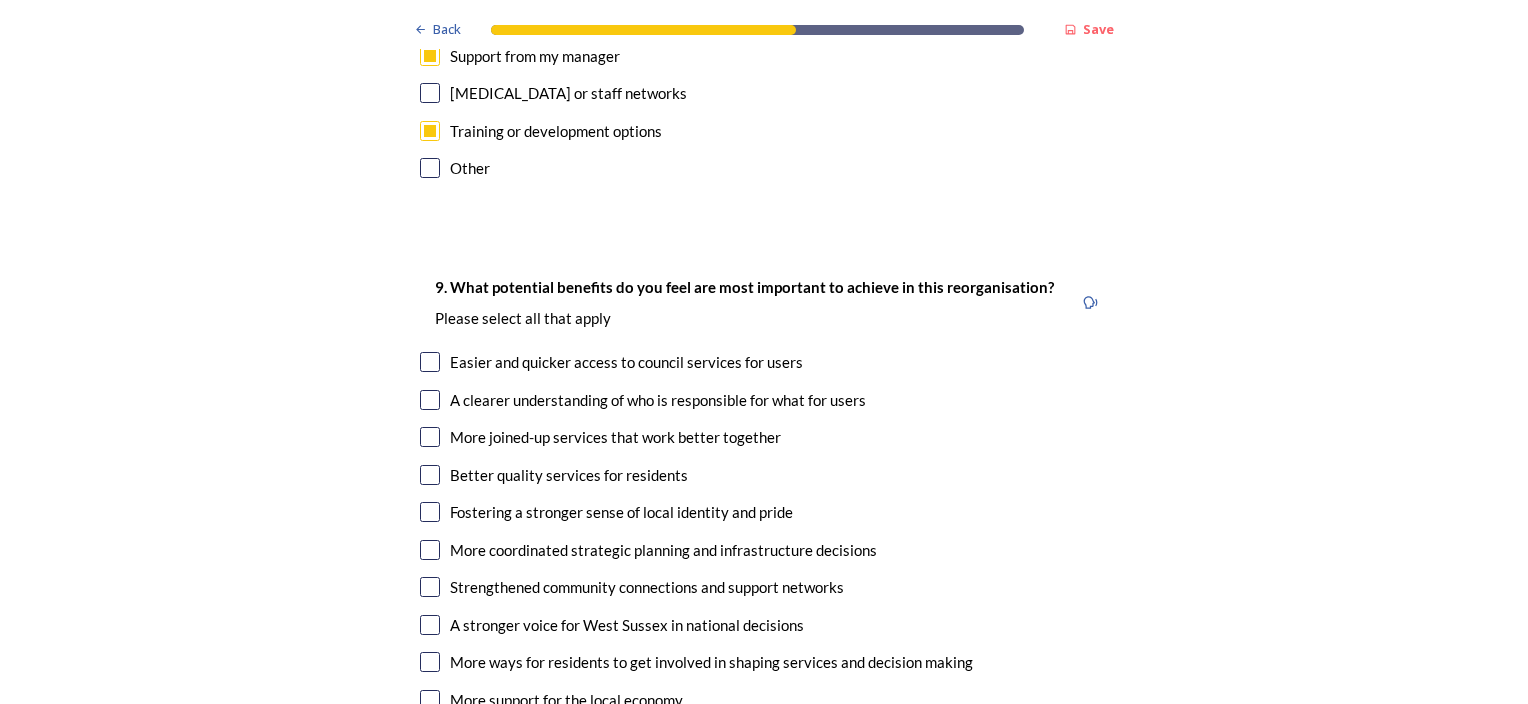 scroll, scrollTop: 4900, scrollLeft: 0, axis: vertical 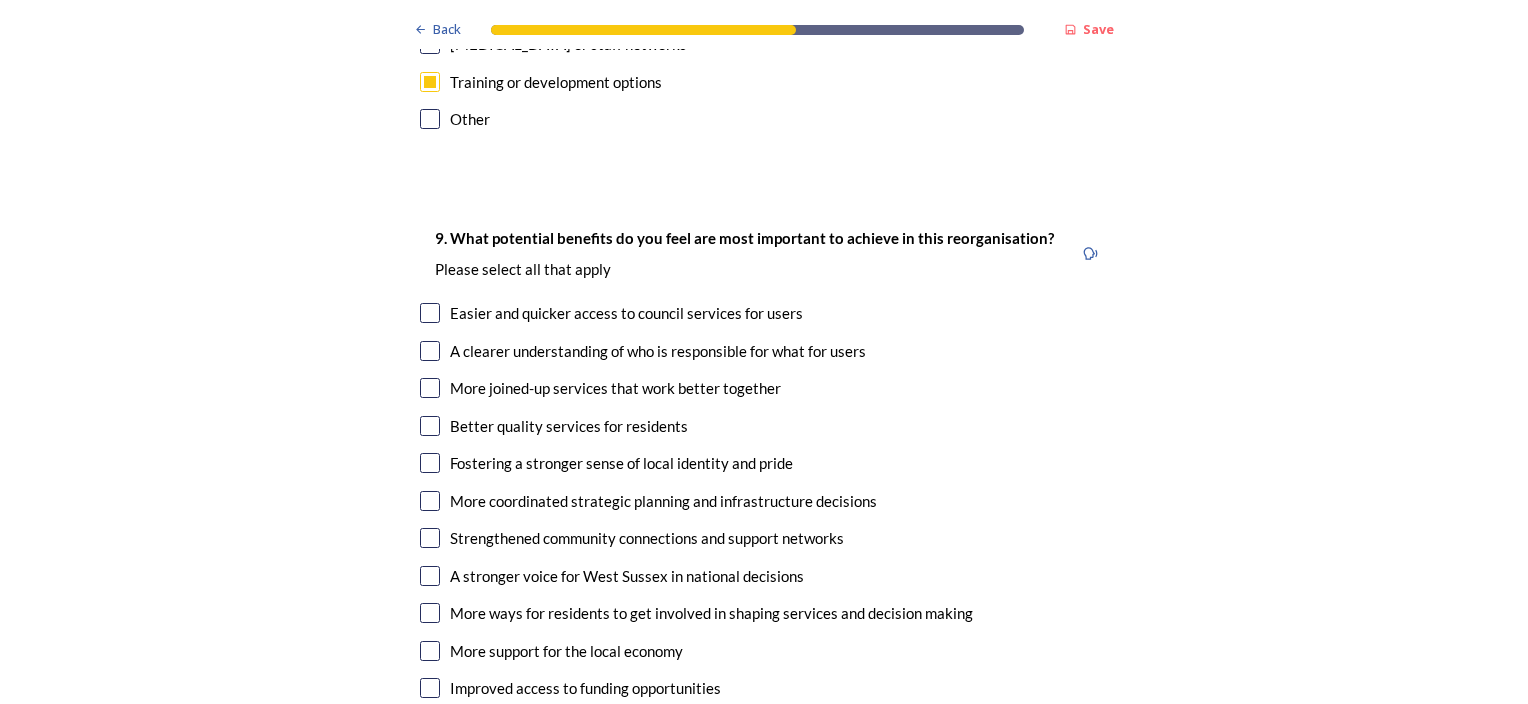 click at bounding box center (430, 313) 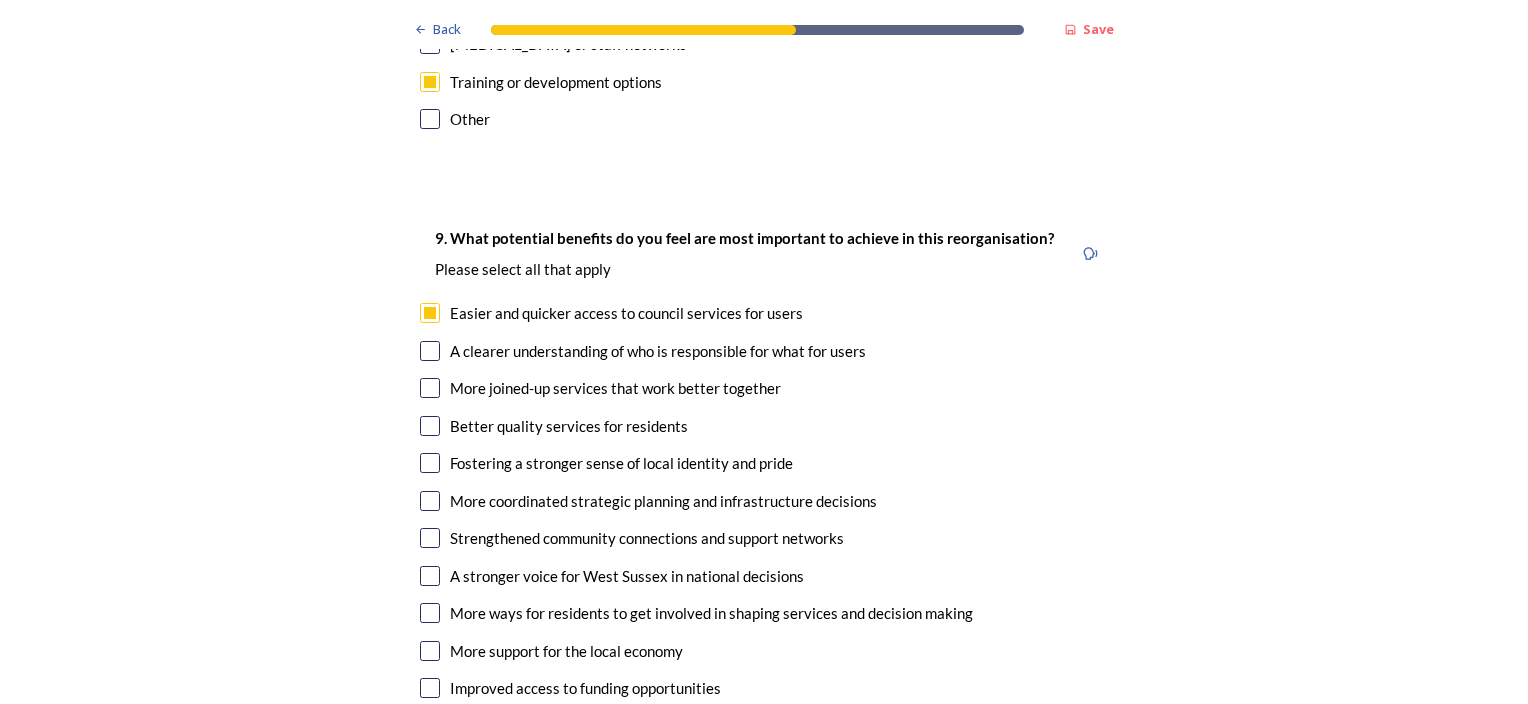click at bounding box center (430, 351) 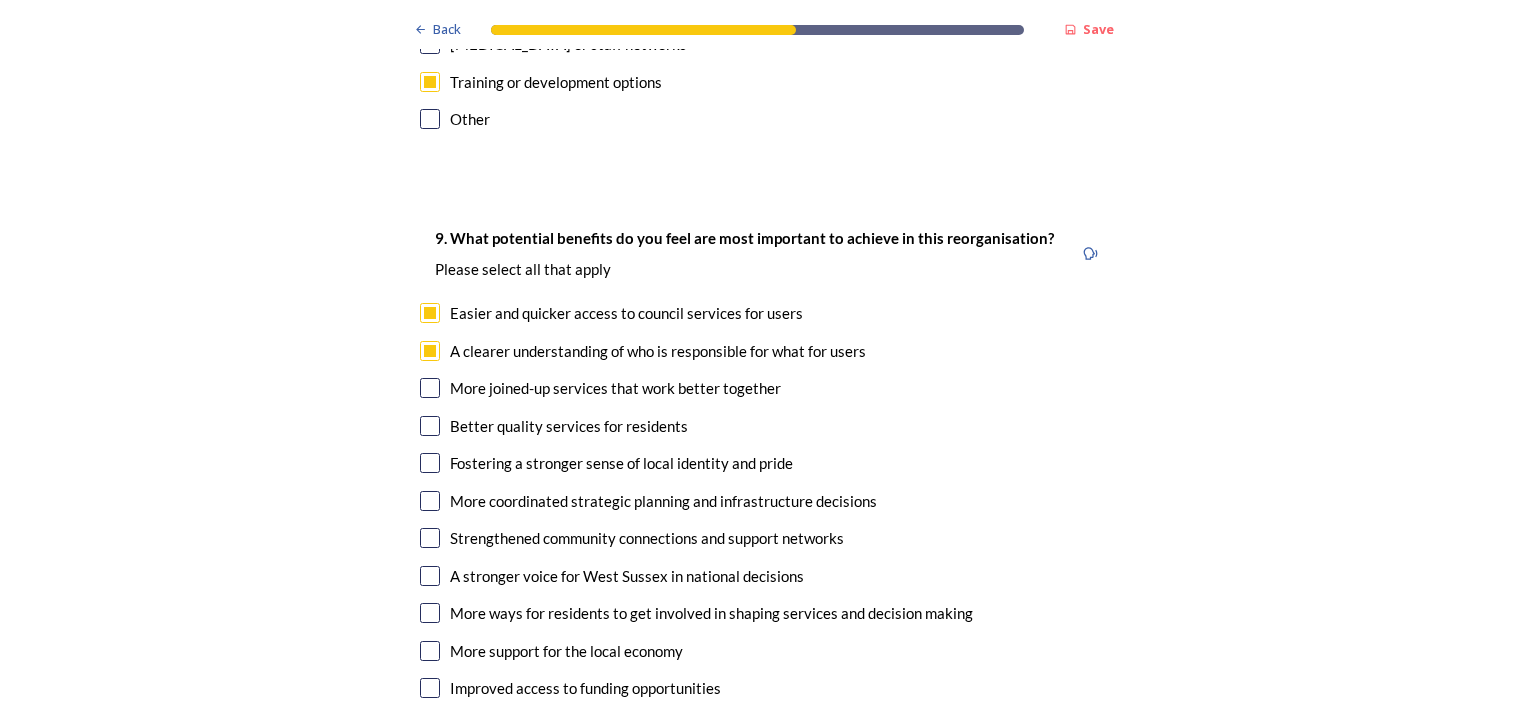 click at bounding box center (430, 388) 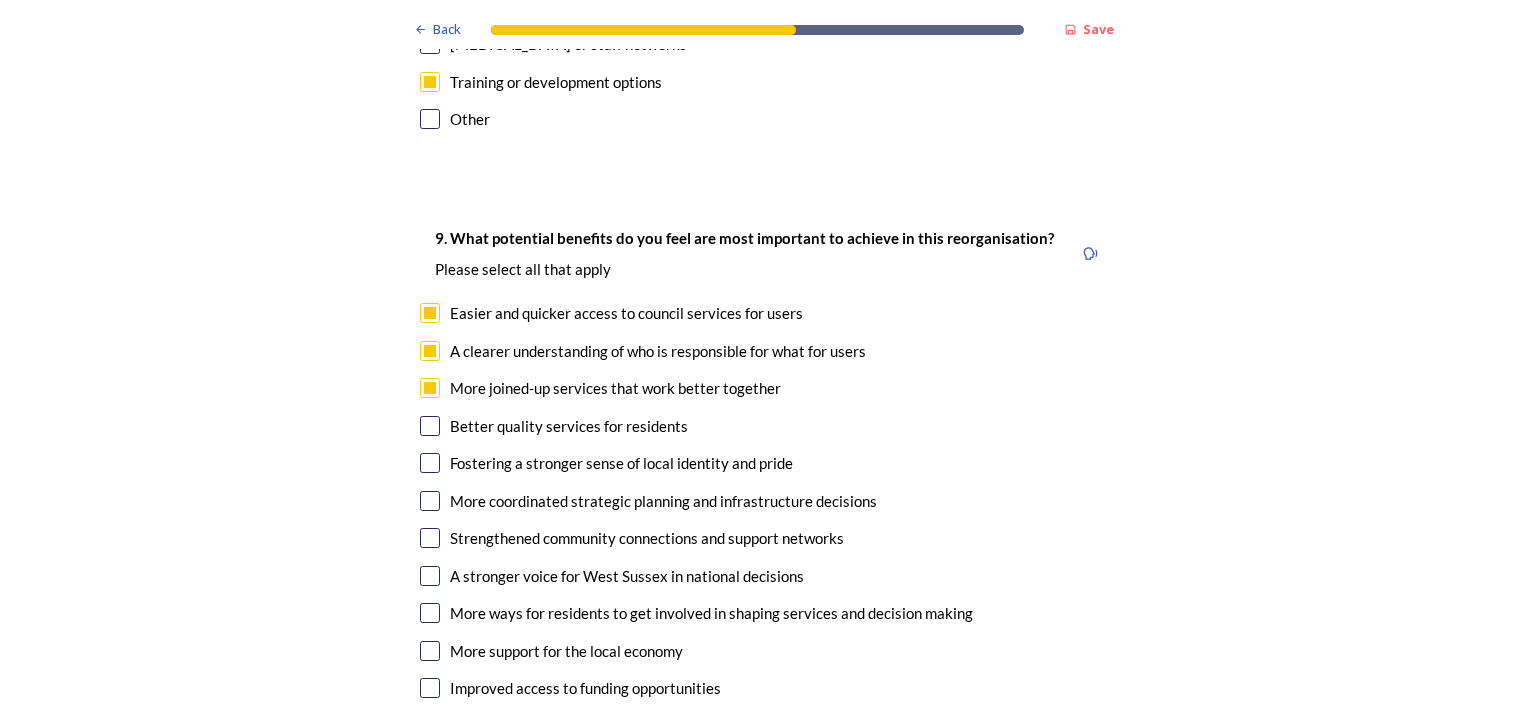 click at bounding box center (430, 426) 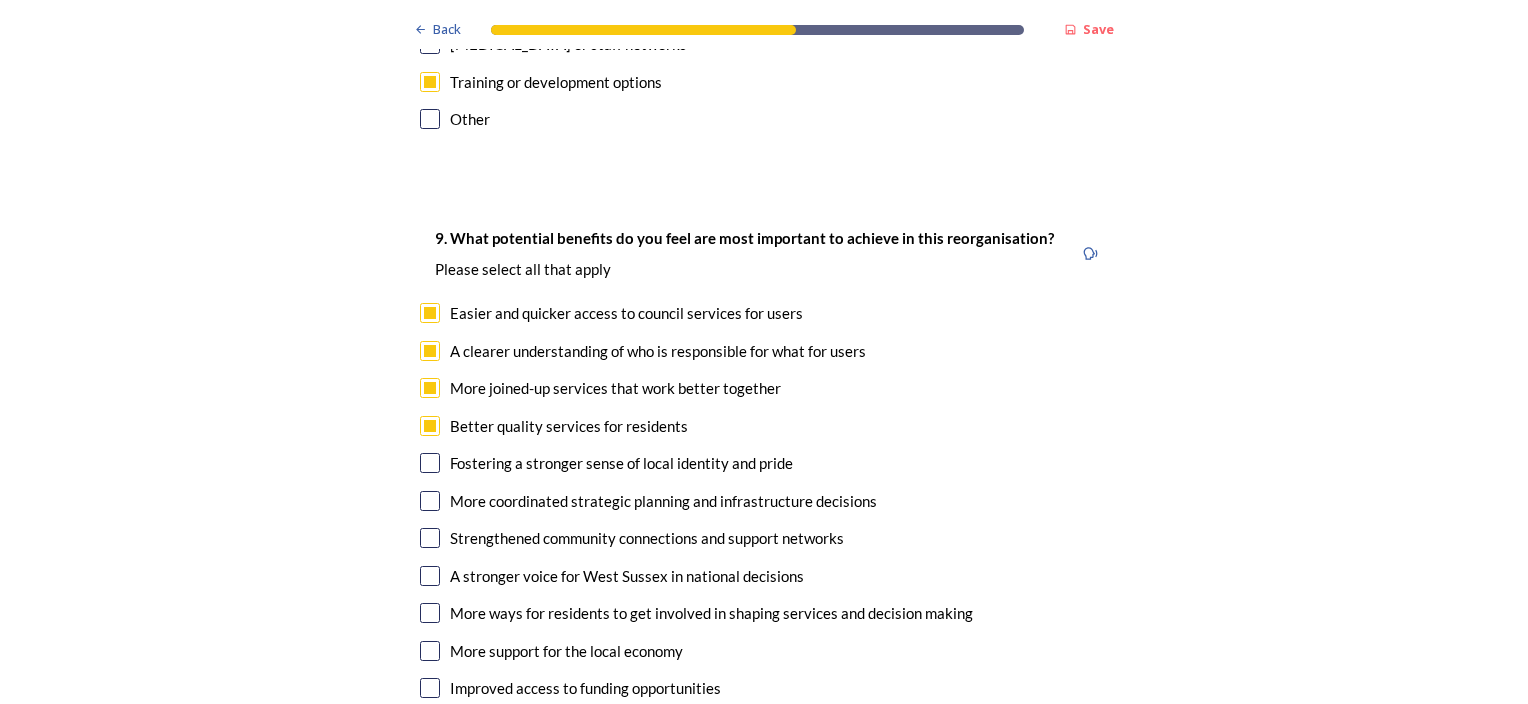 click at bounding box center (430, 501) 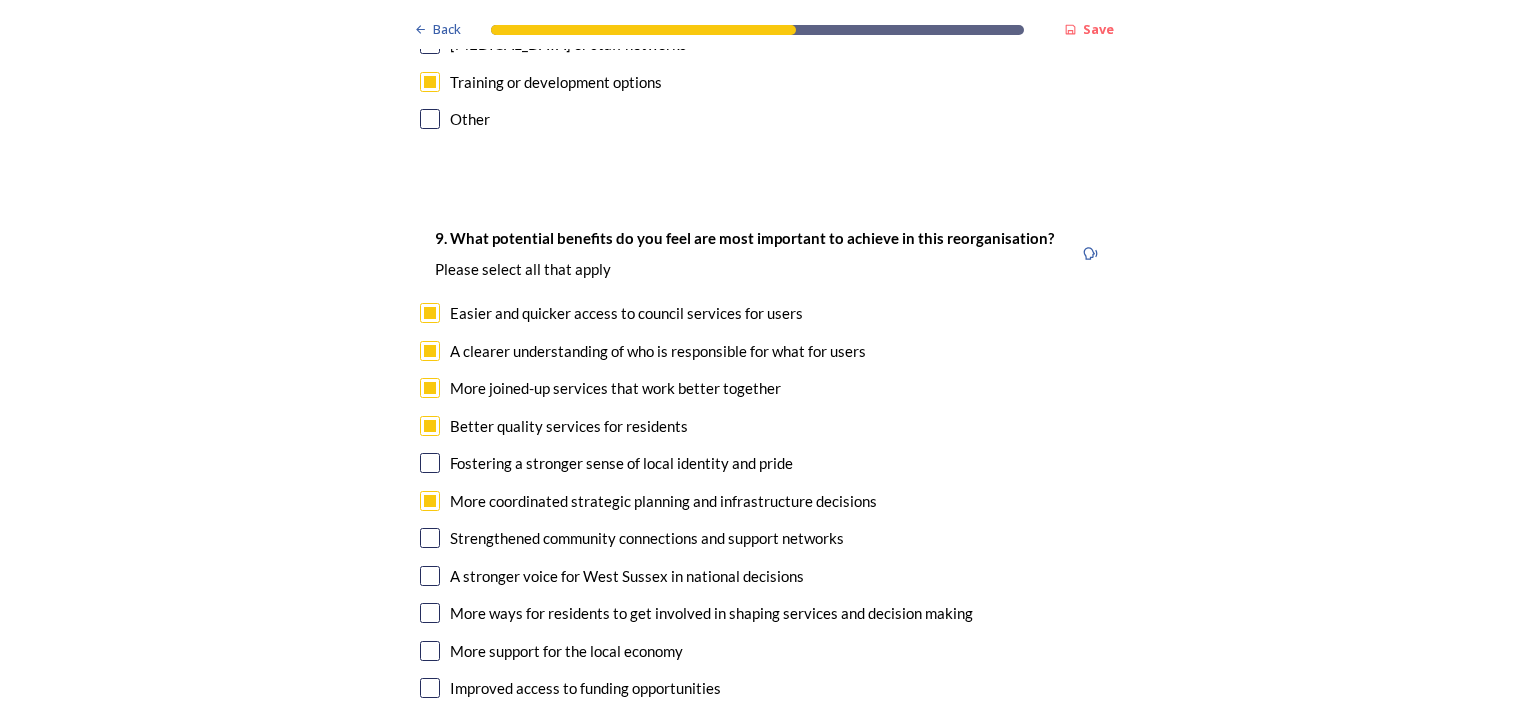click at bounding box center [430, 576] 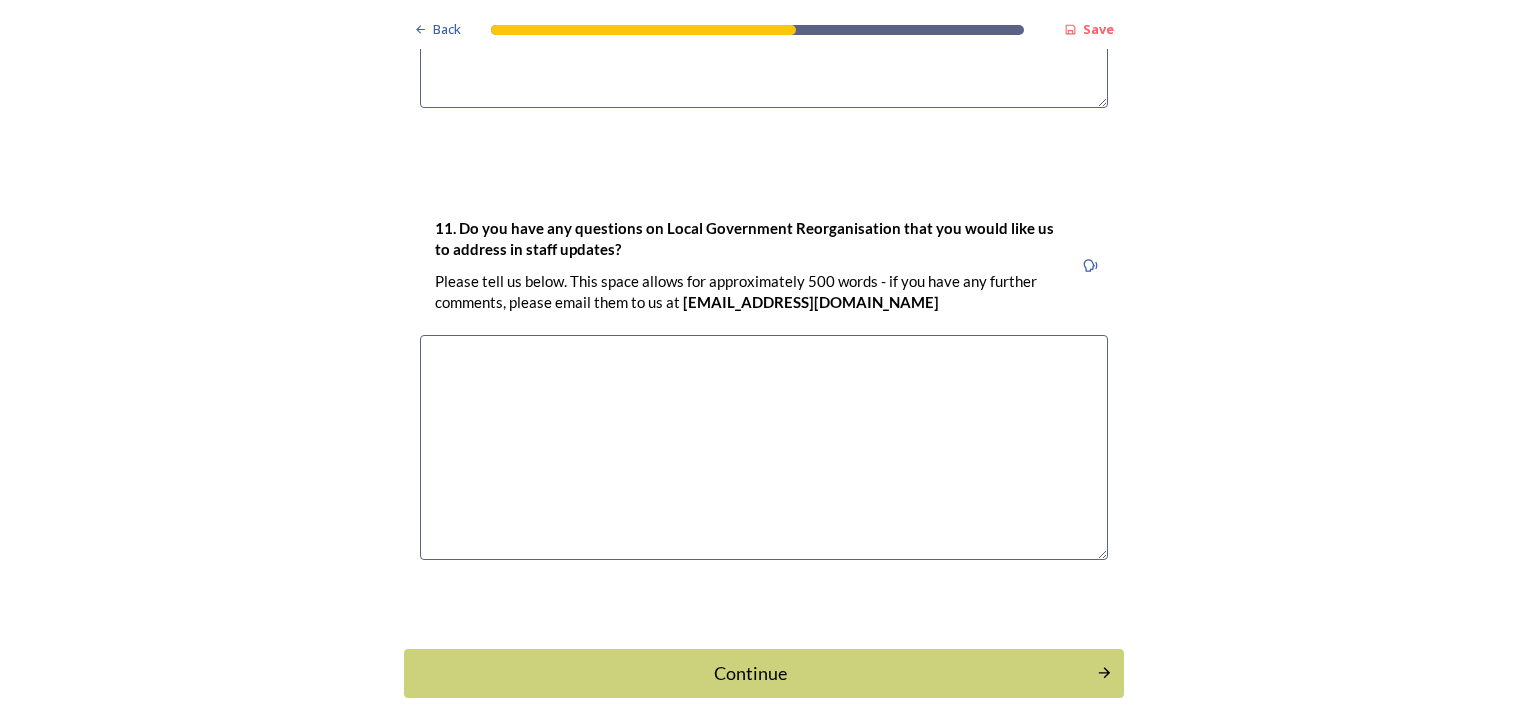 scroll, scrollTop: 6008, scrollLeft: 0, axis: vertical 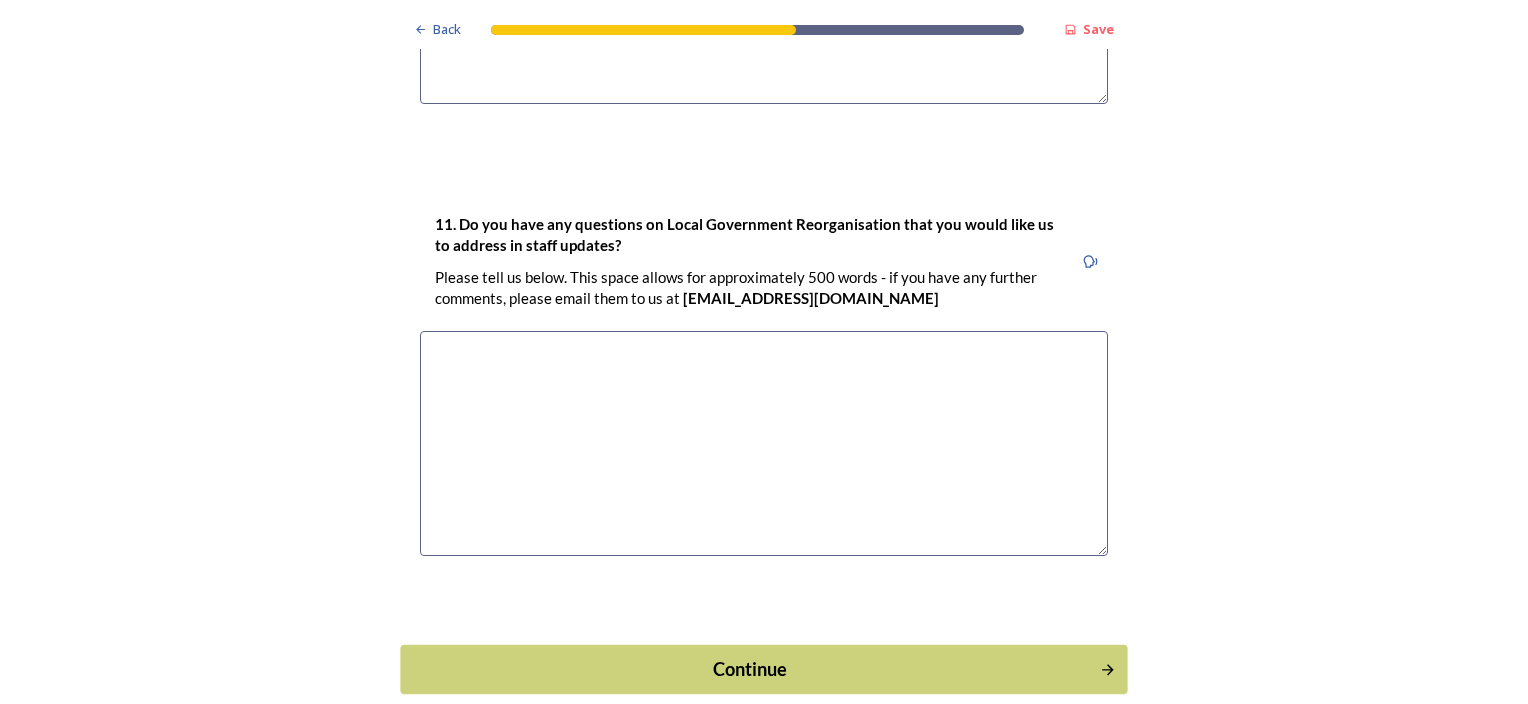 click on "Continue" at bounding box center (750, 668) 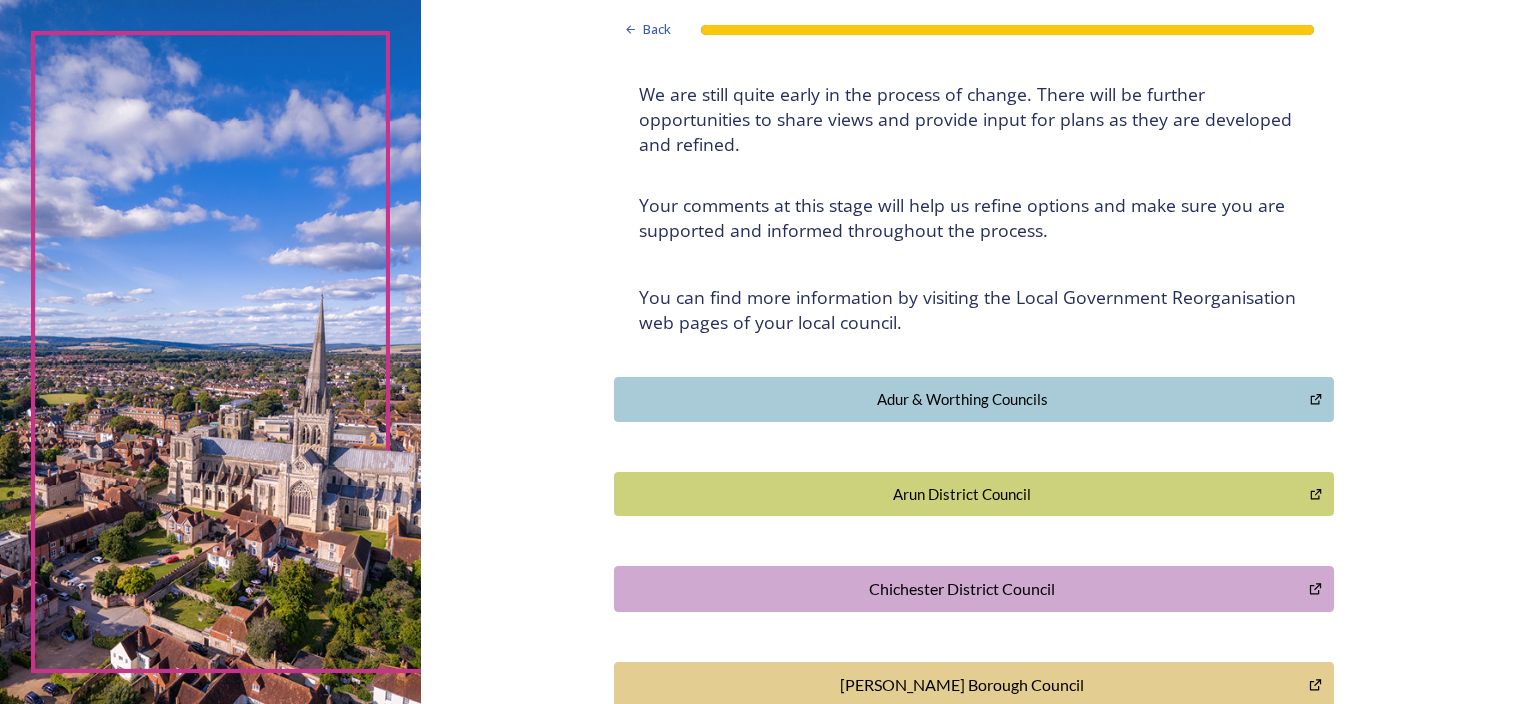 scroll, scrollTop: 200, scrollLeft: 0, axis: vertical 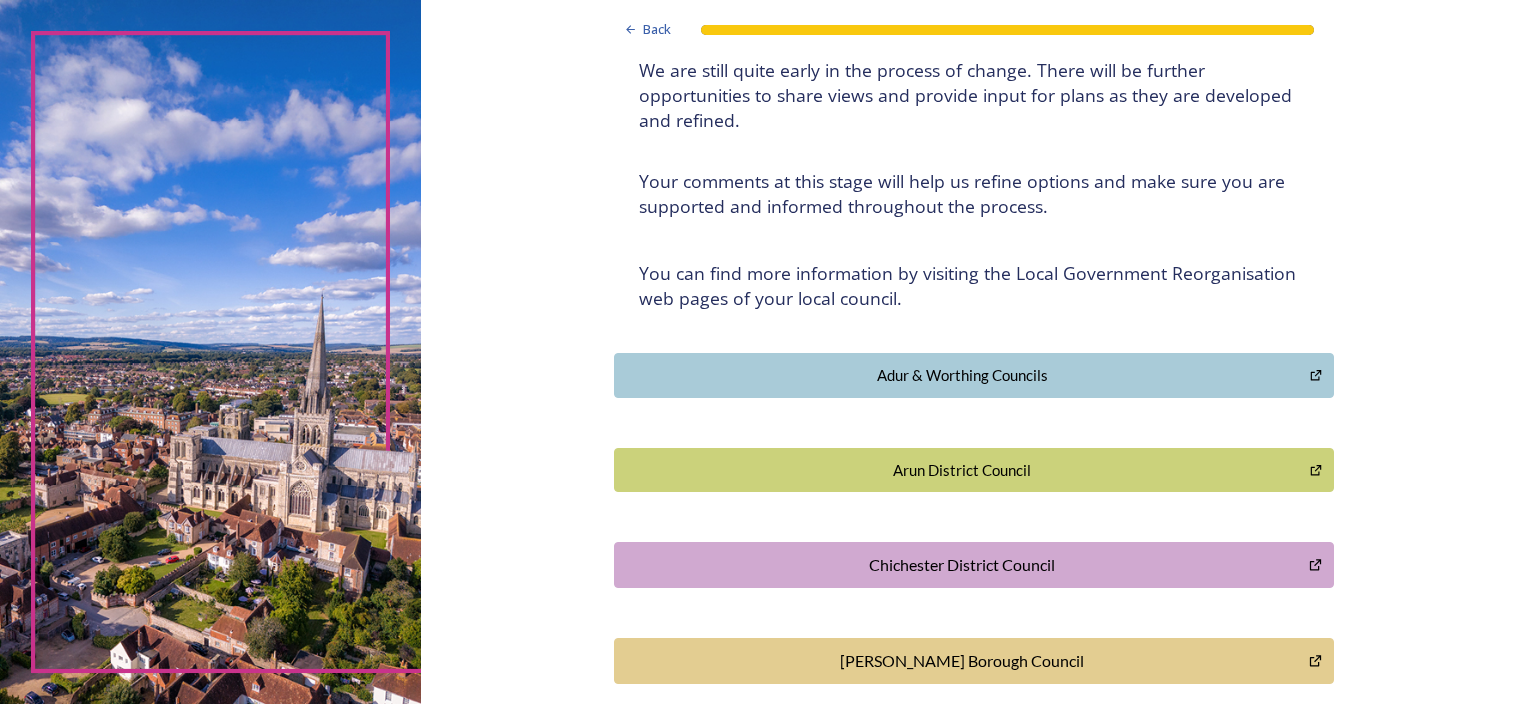click on "Chichester District Council" at bounding box center [961, 565] 